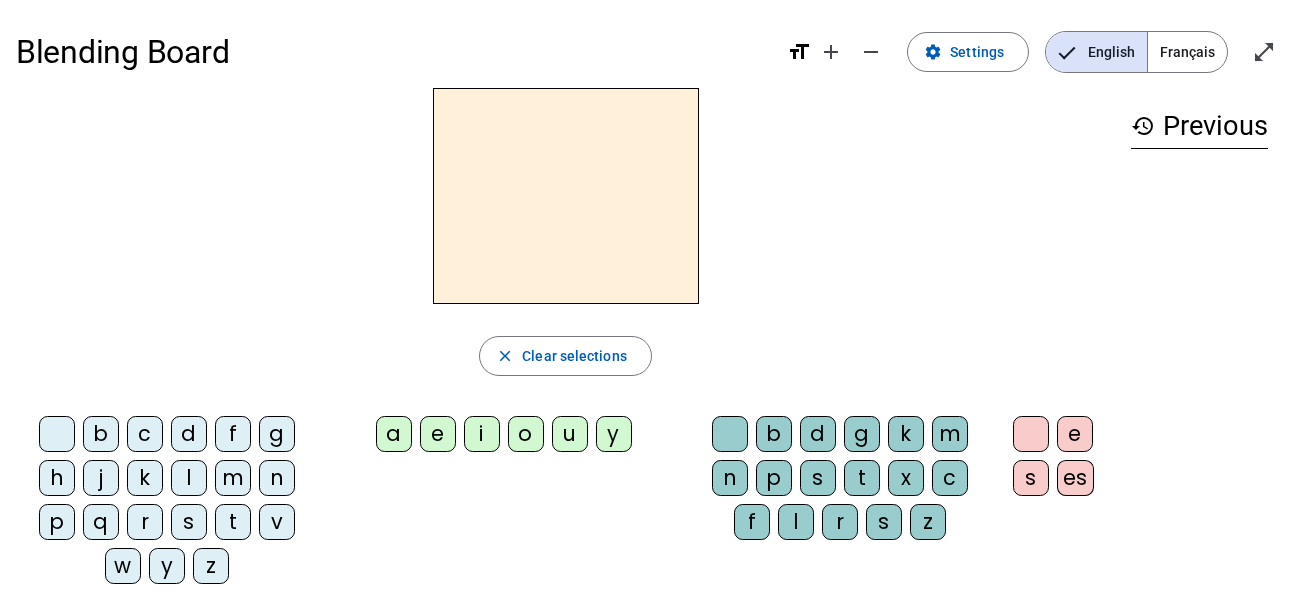 scroll, scrollTop: 0, scrollLeft: 0, axis: both 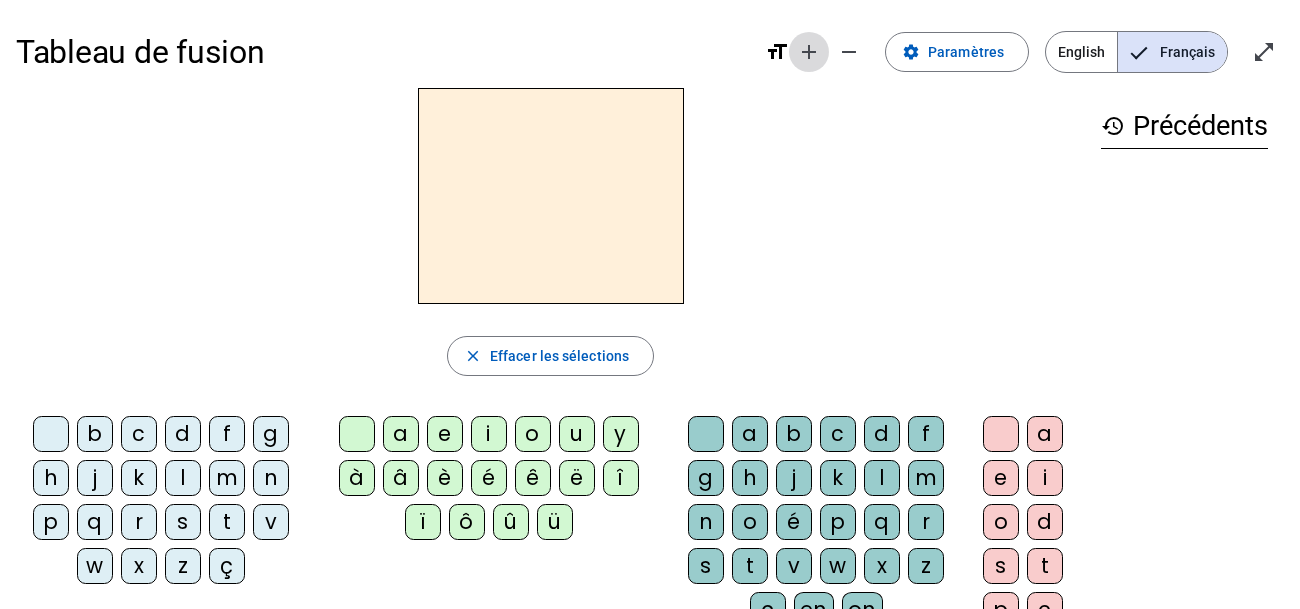 click on "add" at bounding box center (809, 52) 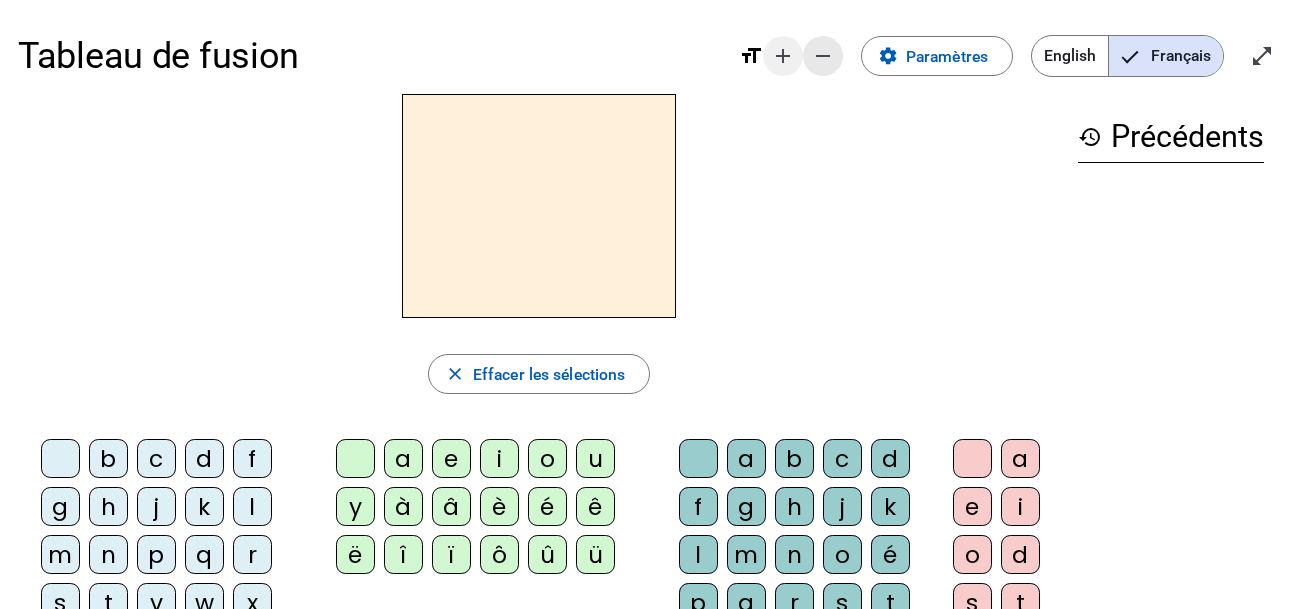 click on "remove" at bounding box center (823, 56) 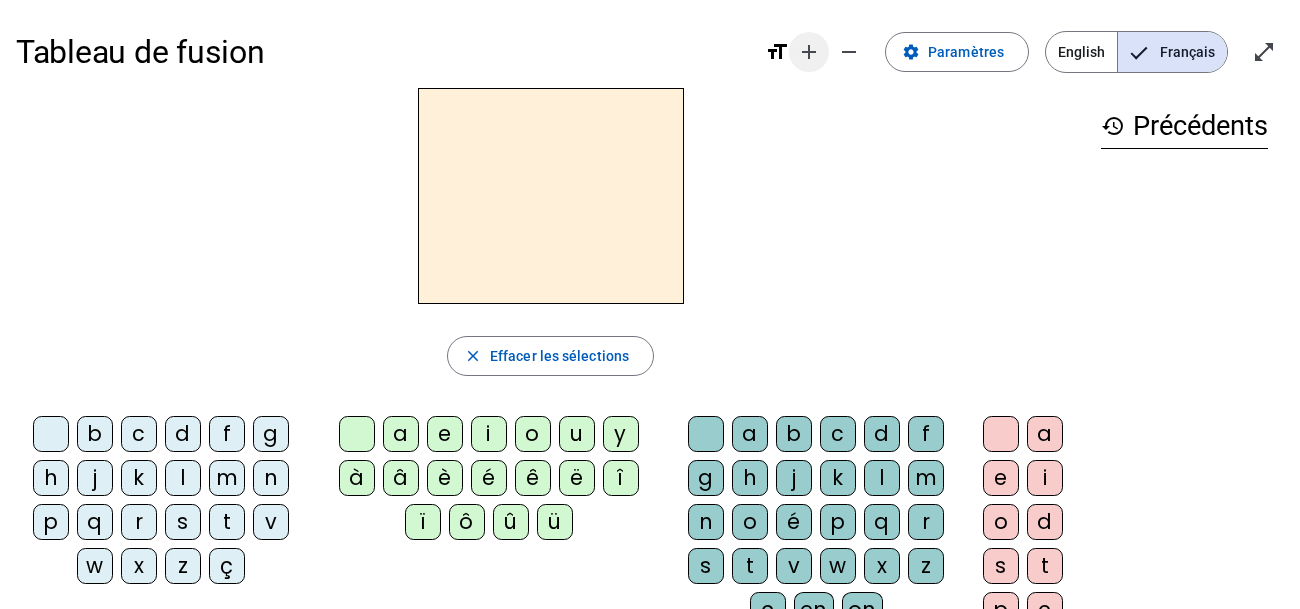 click on "add" at bounding box center [809, 52] 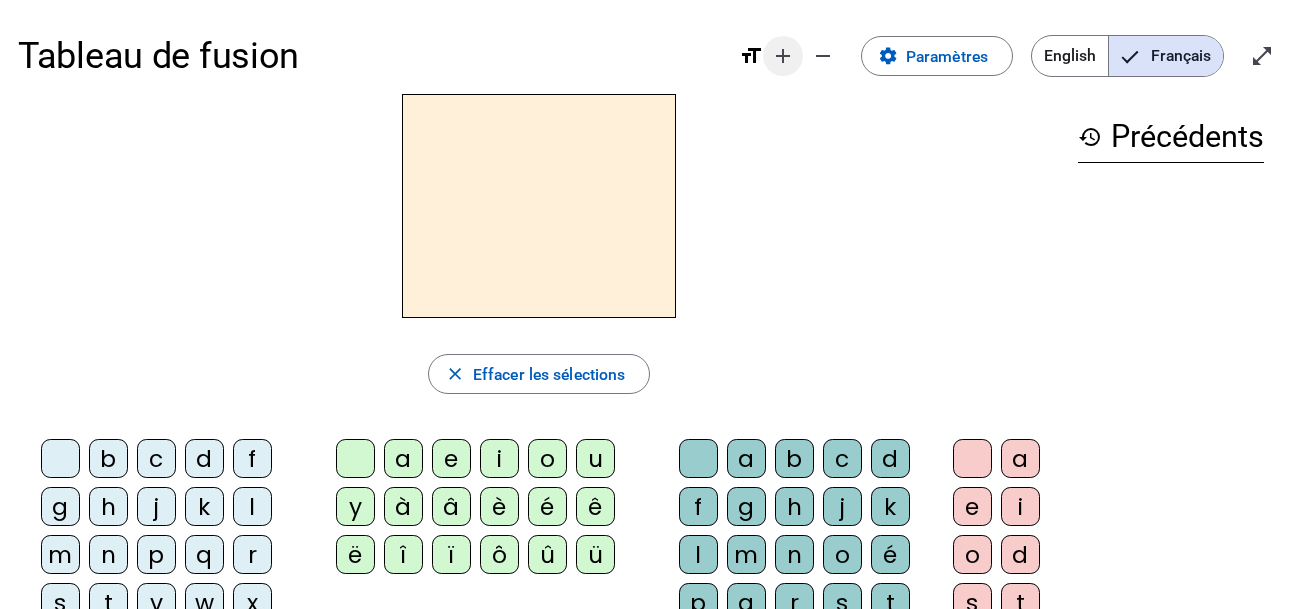 click on "remove" at bounding box center [823, 56] 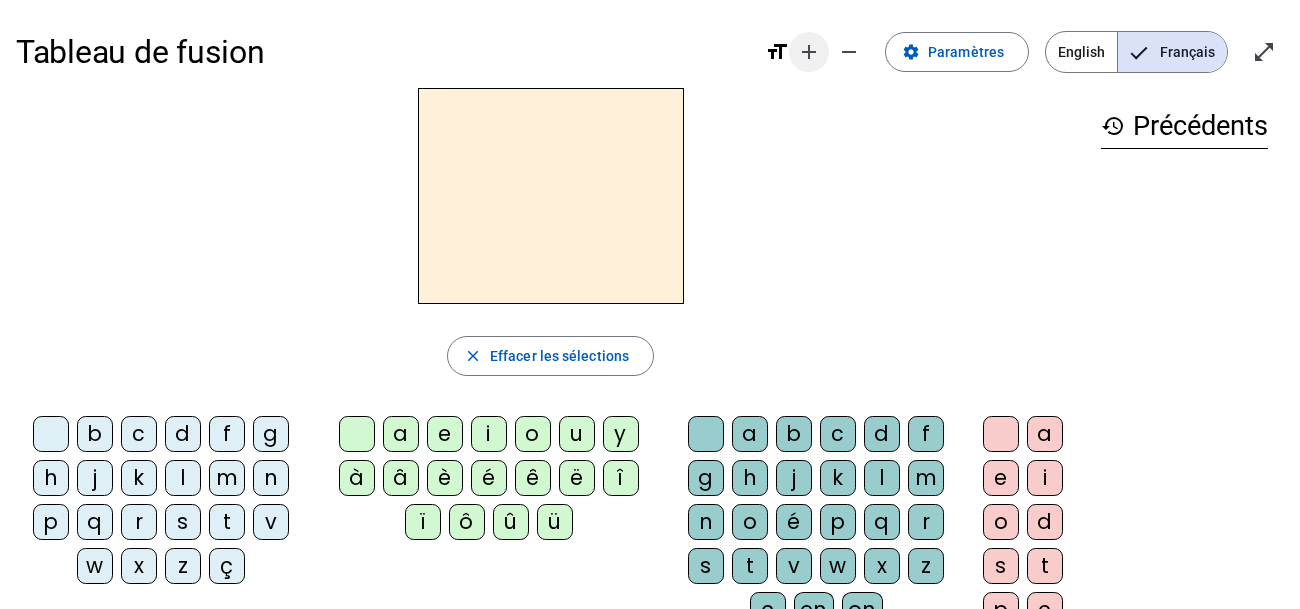 click on "add" at bounding box center [809, 52] 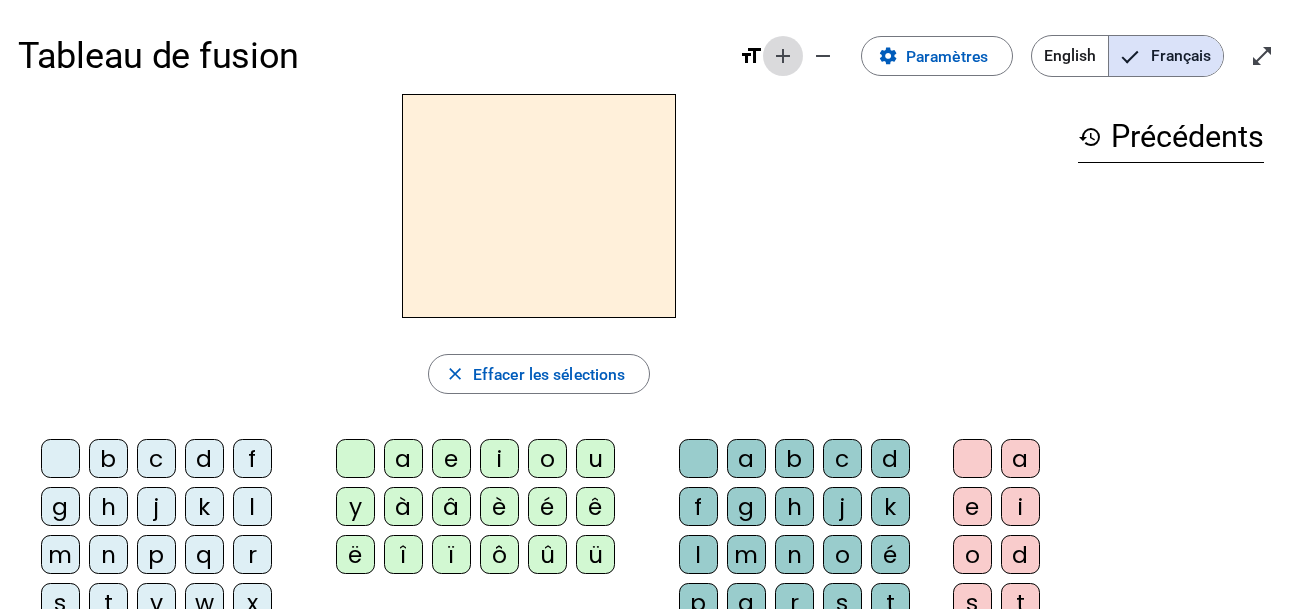 click at bounding box center [783, 56] 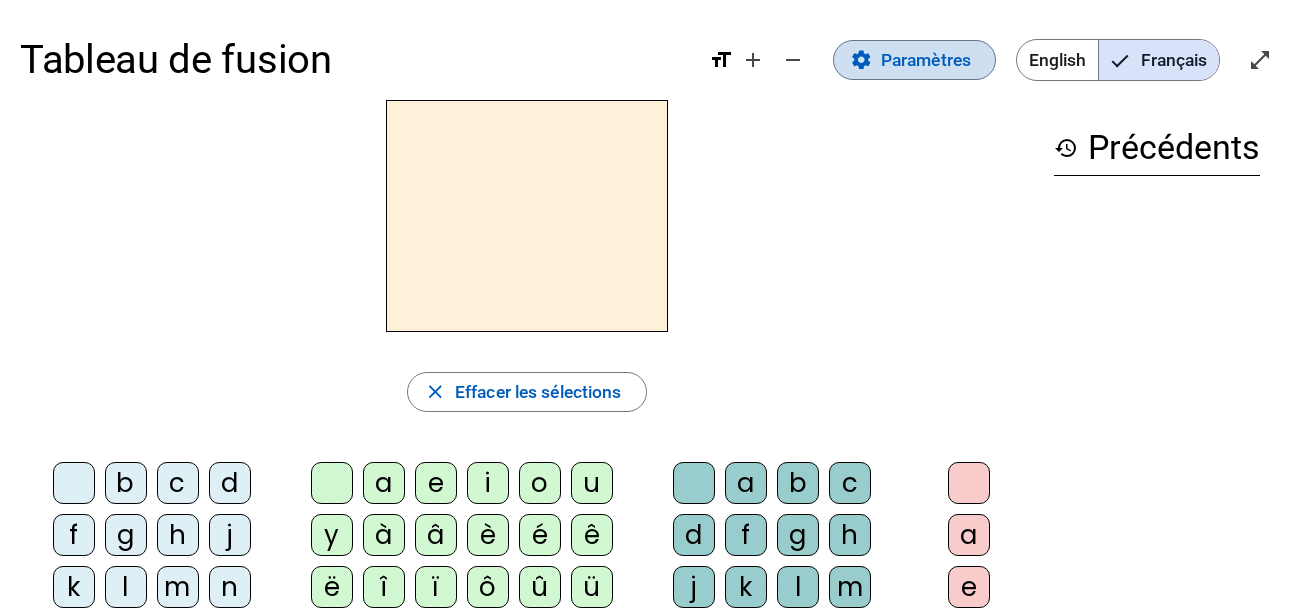 click on "Paramètres" at bounding box center [926, 60] 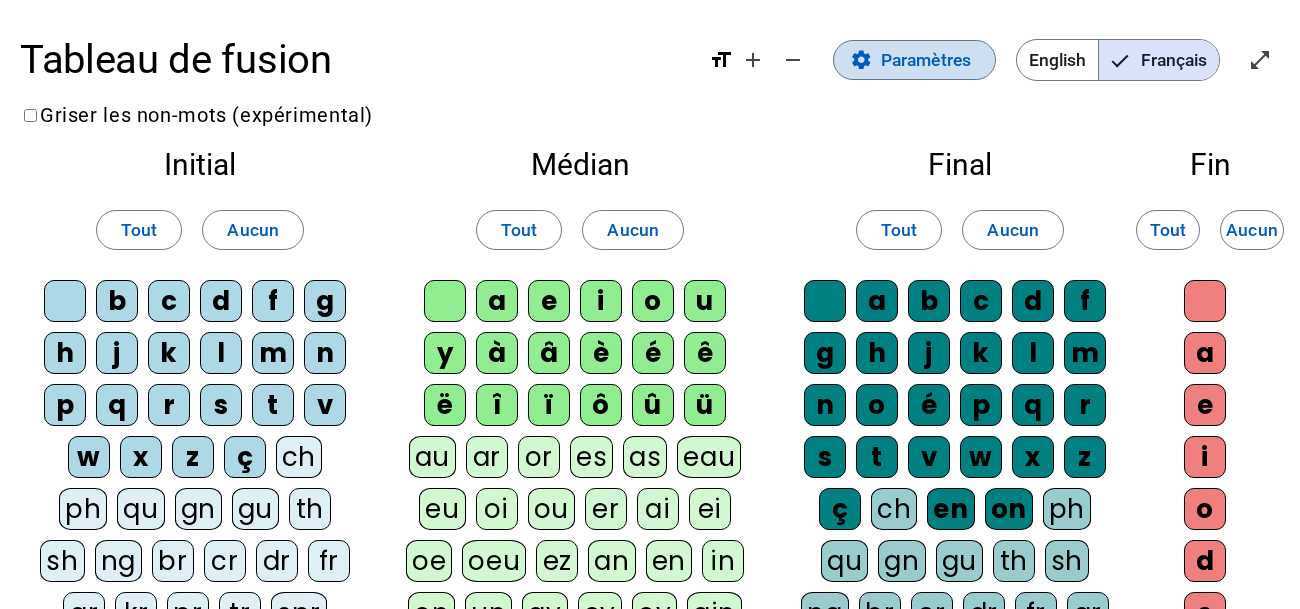 click on "Paramètres" at bounding box center (926, 60) 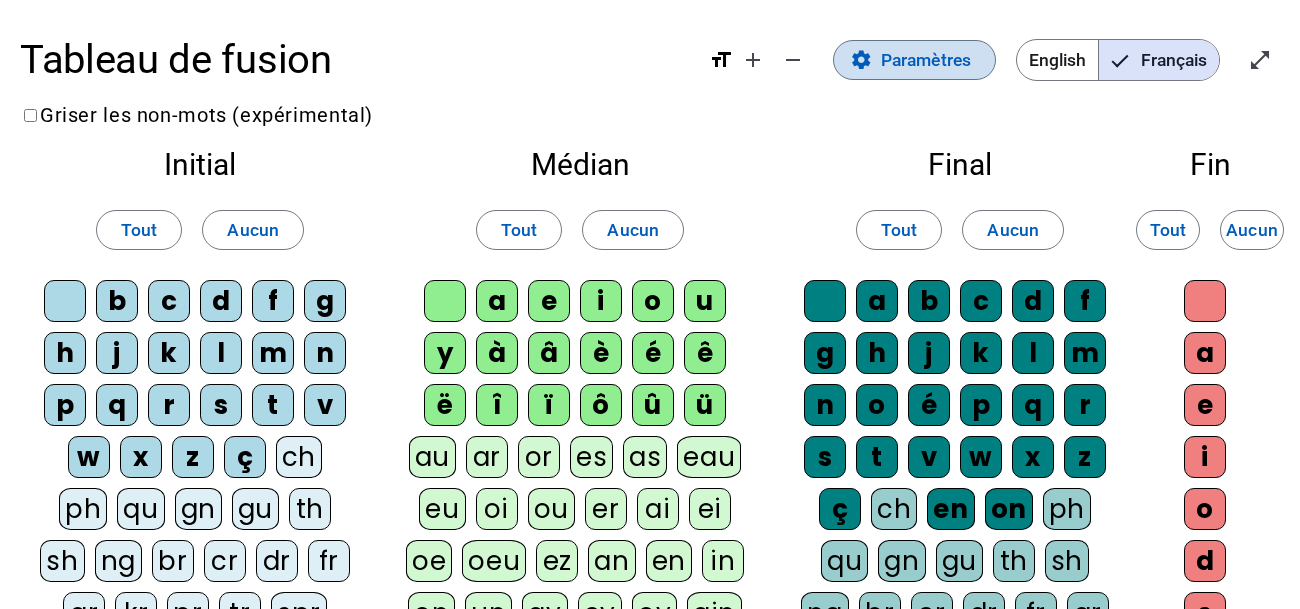 click on "Paramètres" at bounding box center (926, 60) 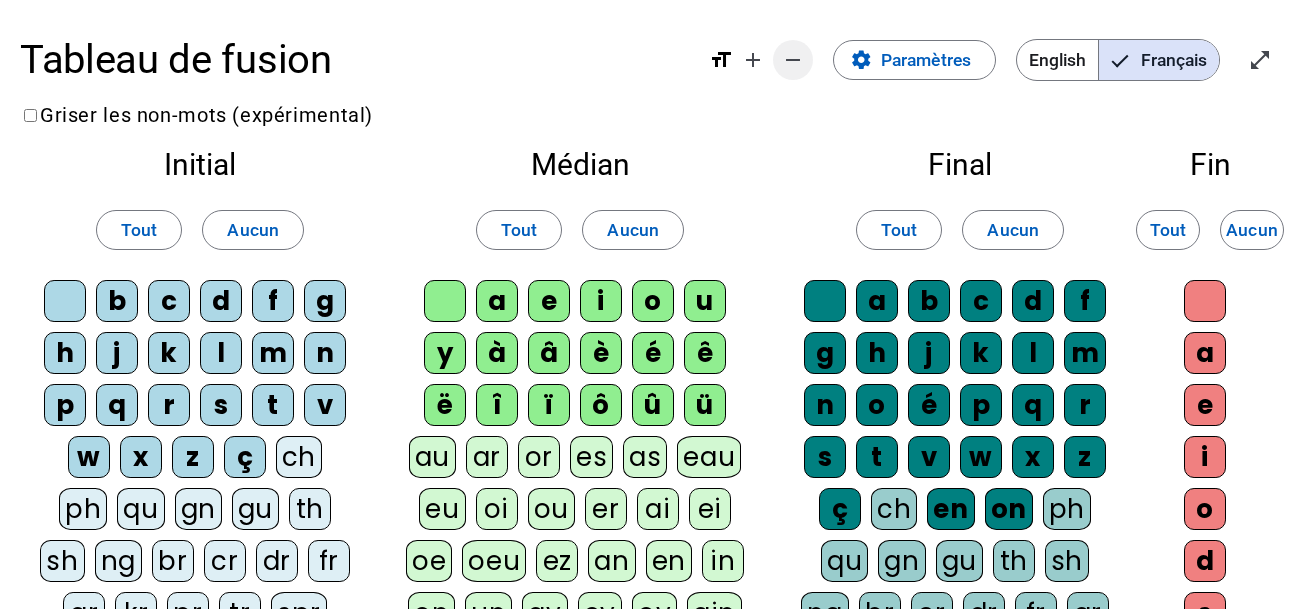 click on "remove" at bounding box center (793, 60) 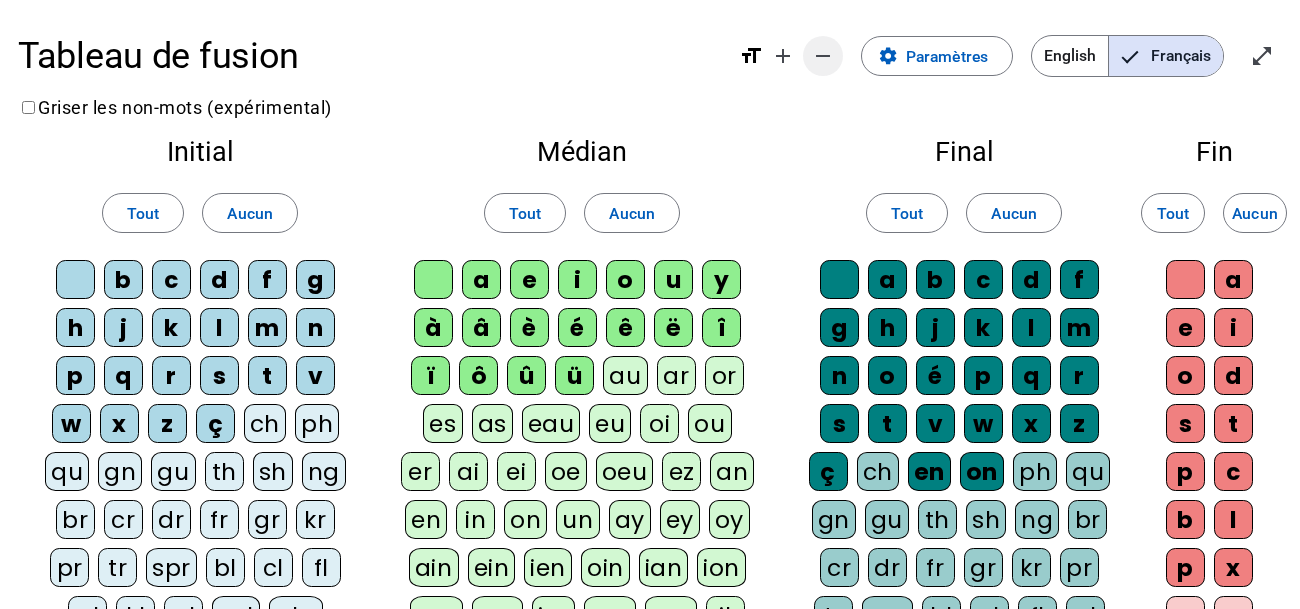 click at bounding box center (823, 56) 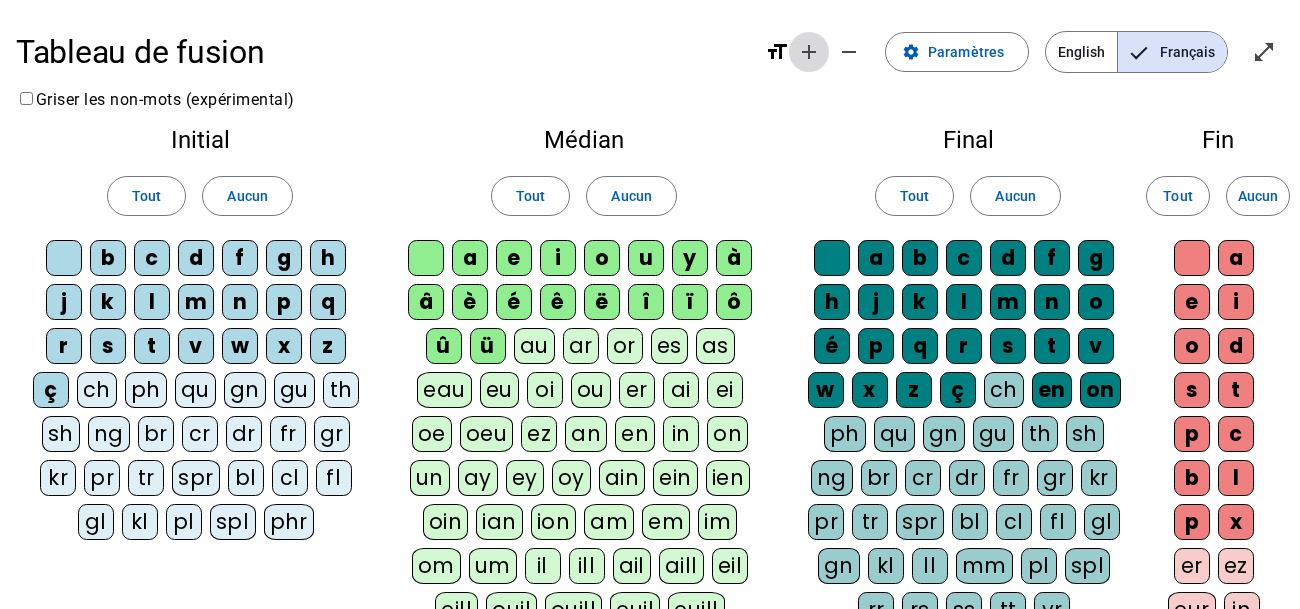 click at bounding box center [809, 52] 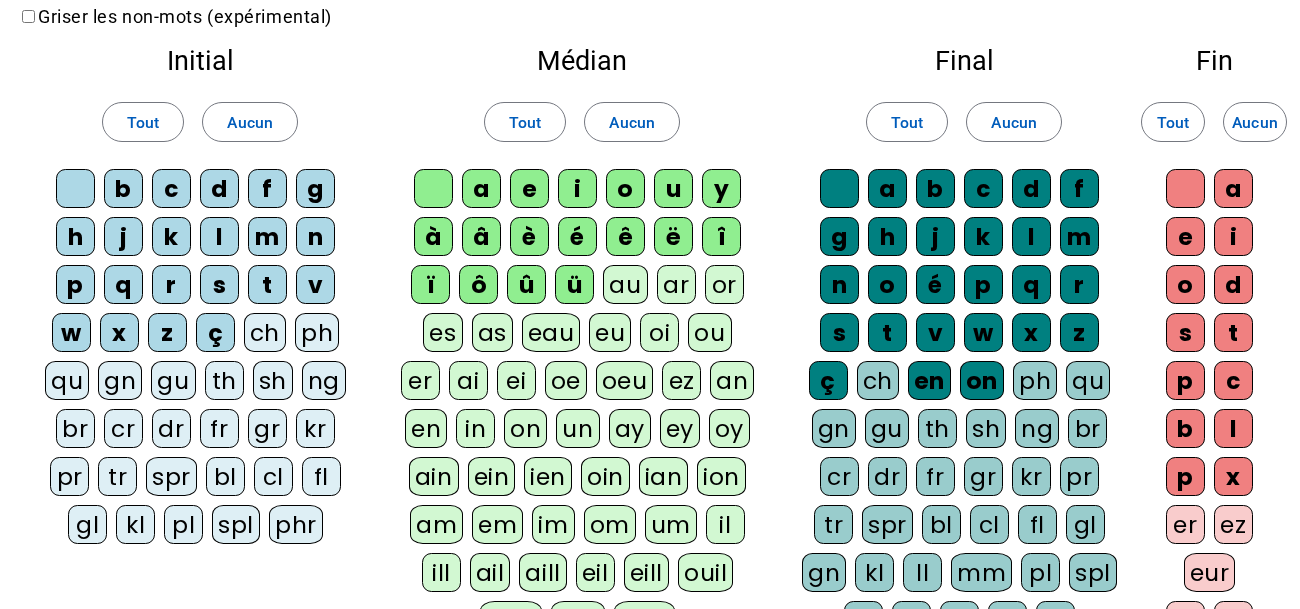 scroll, scrollTop: 92, scrollLeft: 0, axis: vertical 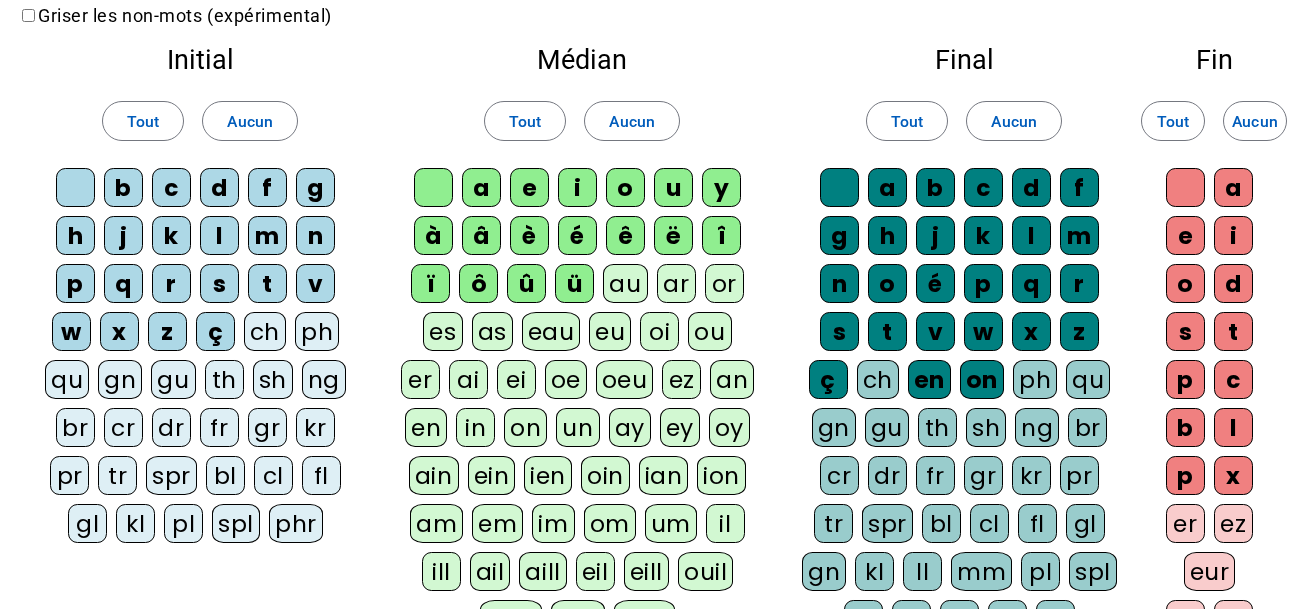 click on "sh" 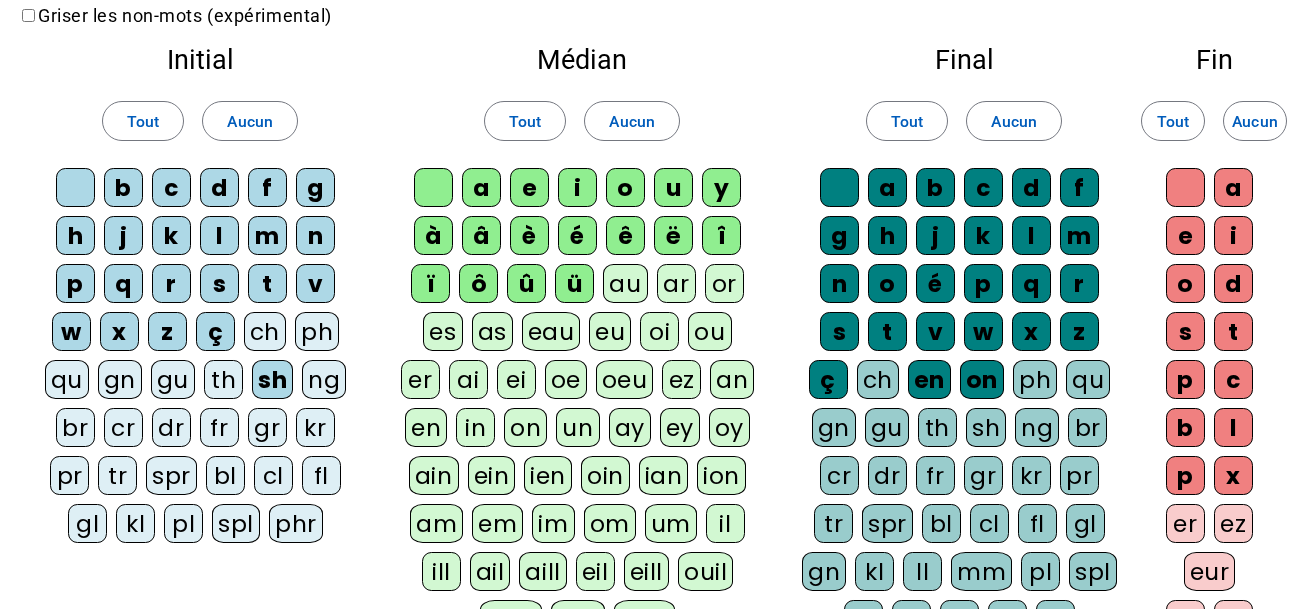 click on "gr" 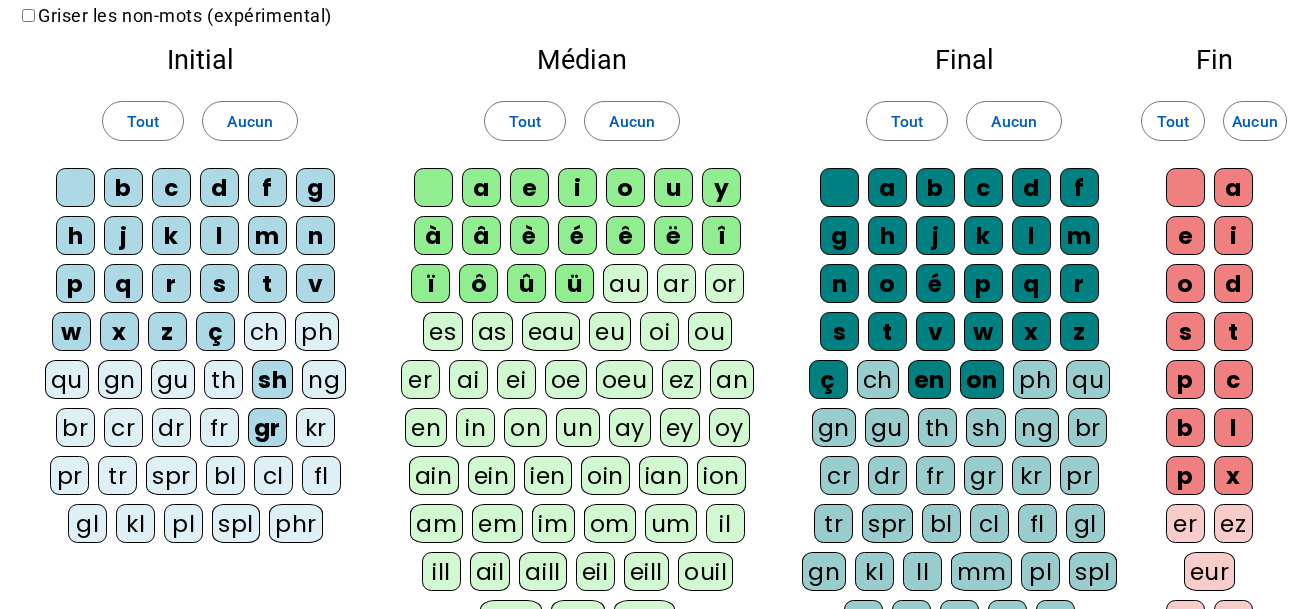 click on "cl" 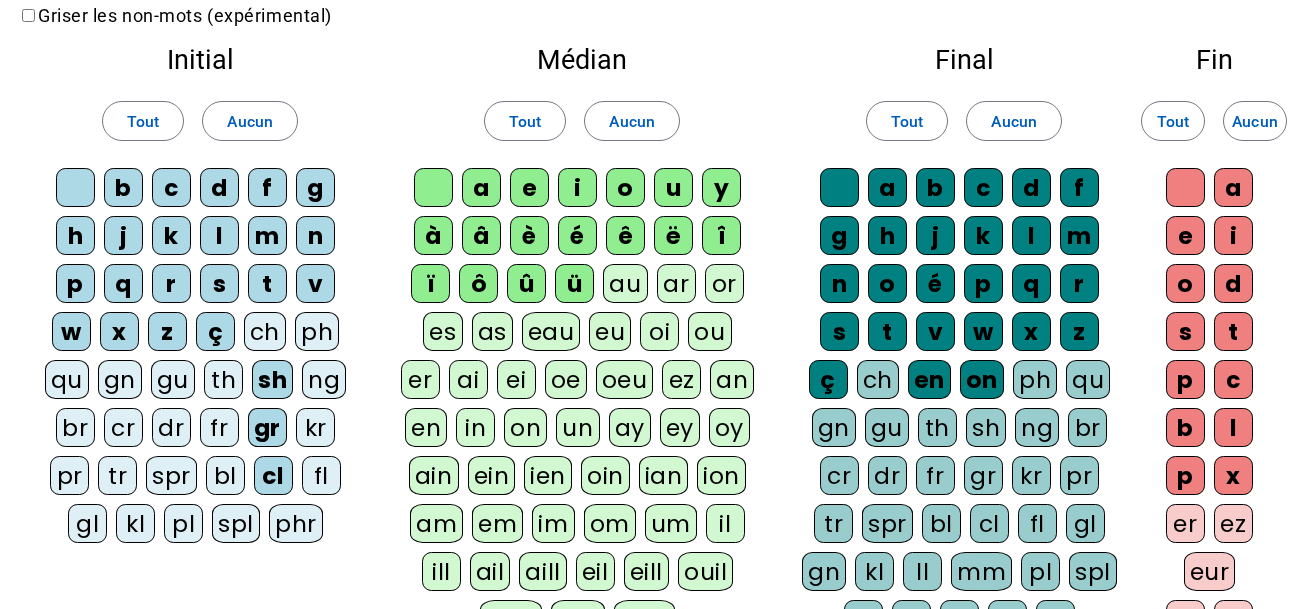 click on "phr" 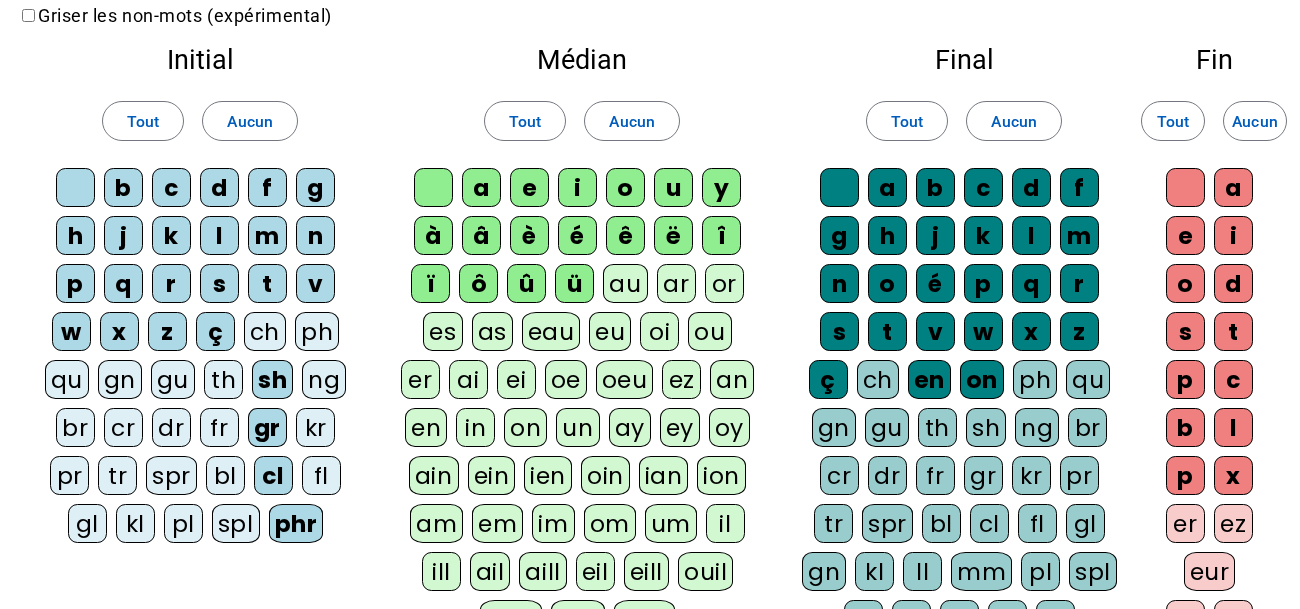 drag, startPoint x: 254, startPoint y: 519, endPoint x: 217, endPoint y: 519, distance: 37 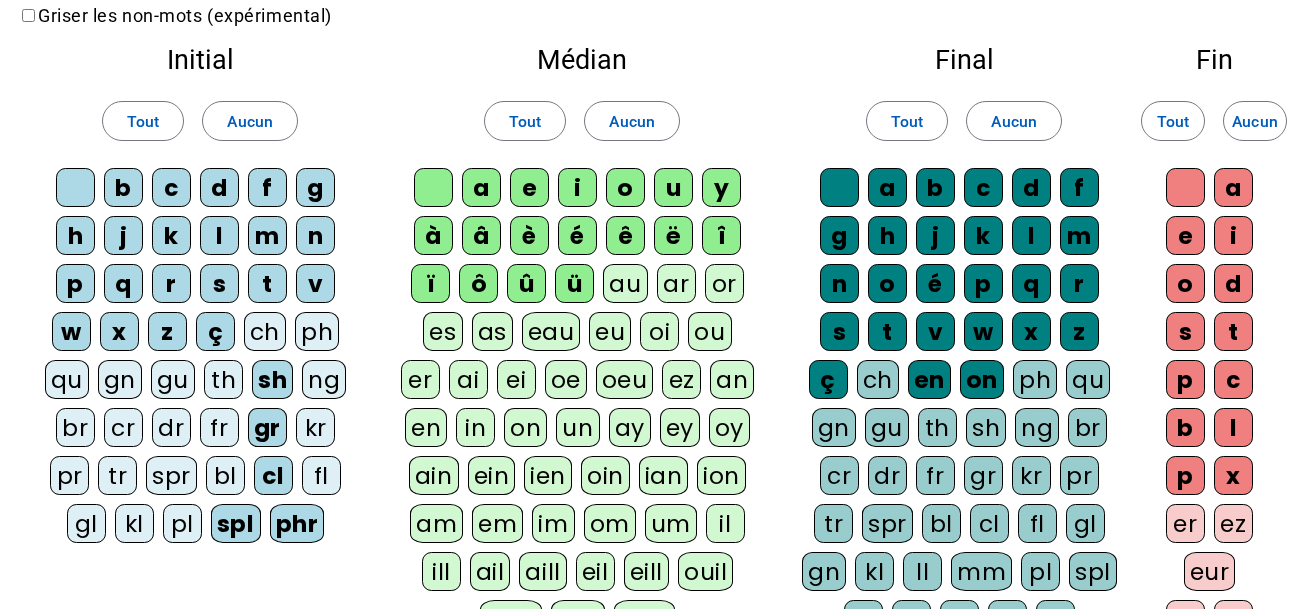 click on "kl" 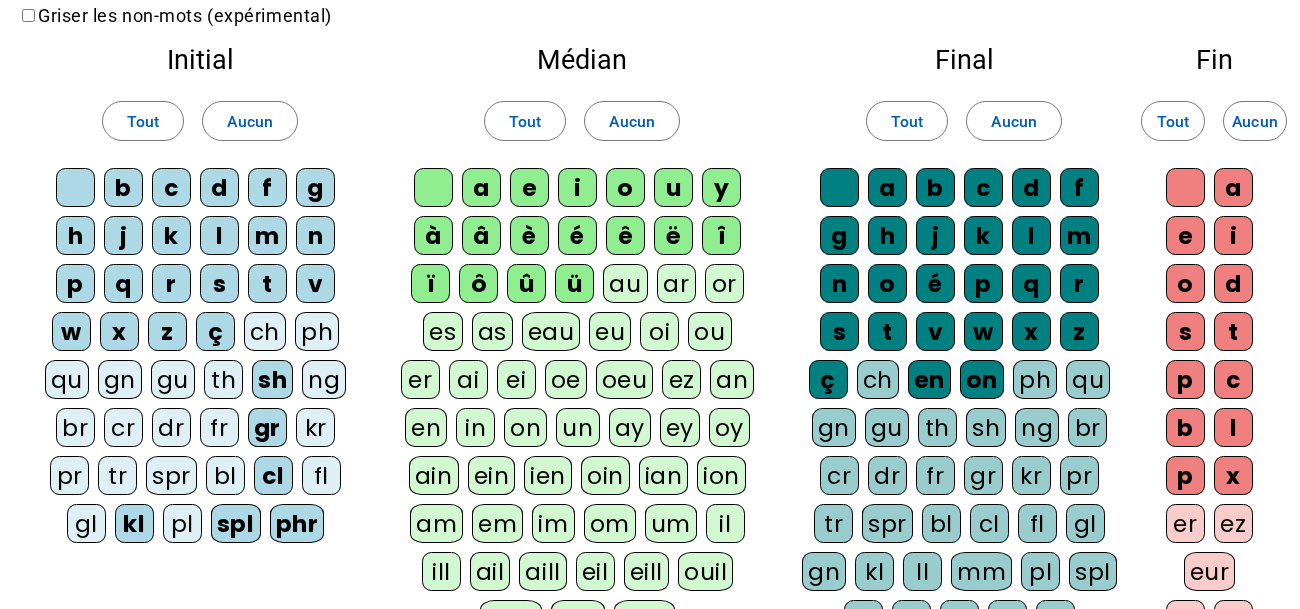 click on "pl" 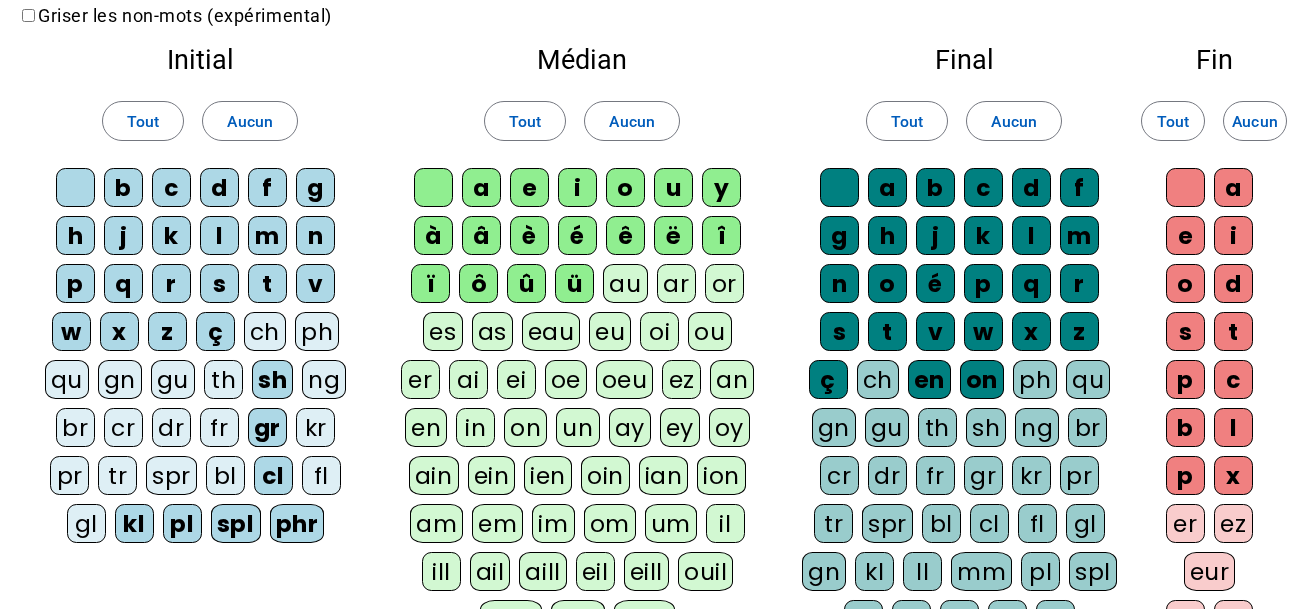 click on "b c d f g h j k l m n p q r s t v w x z ç ch ph qu gn gu th sh ng br cr dr fr gr kr pr tr spr bl cl fl gl kl pl spl phr" 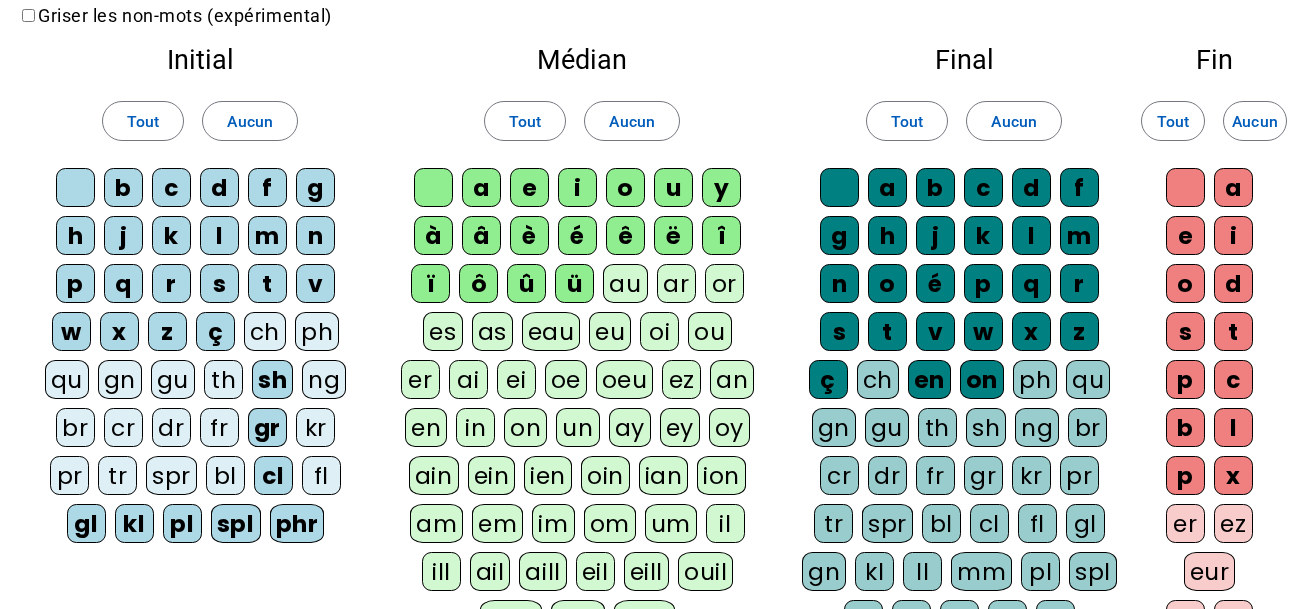 click on "pr" 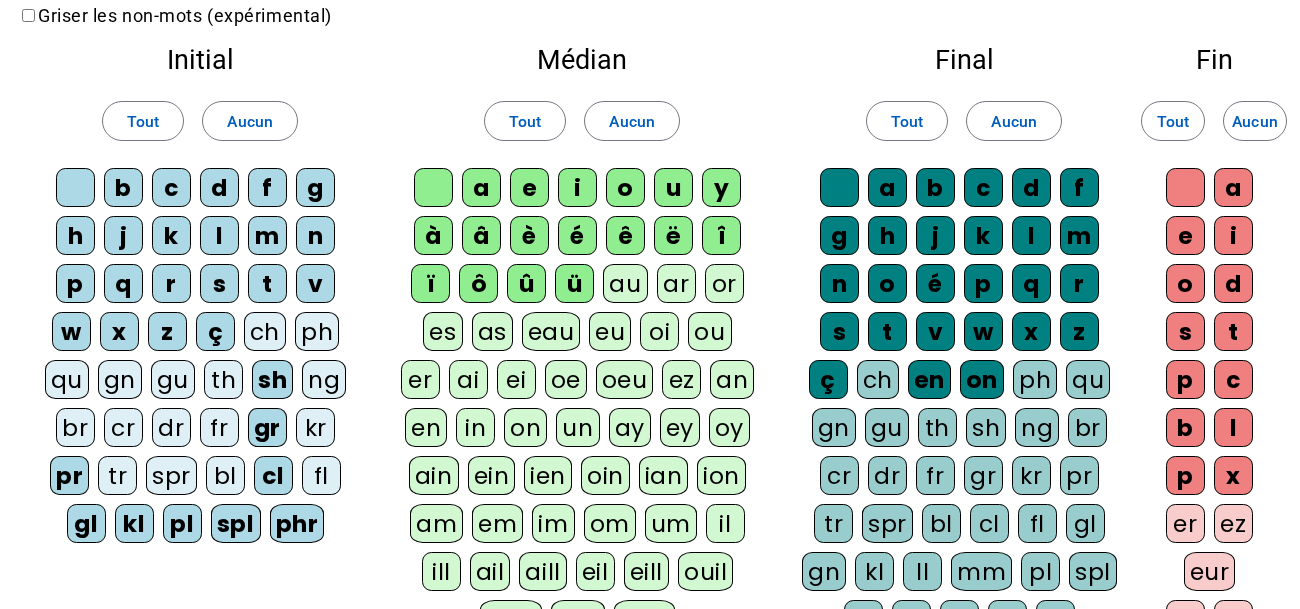 click on "br" 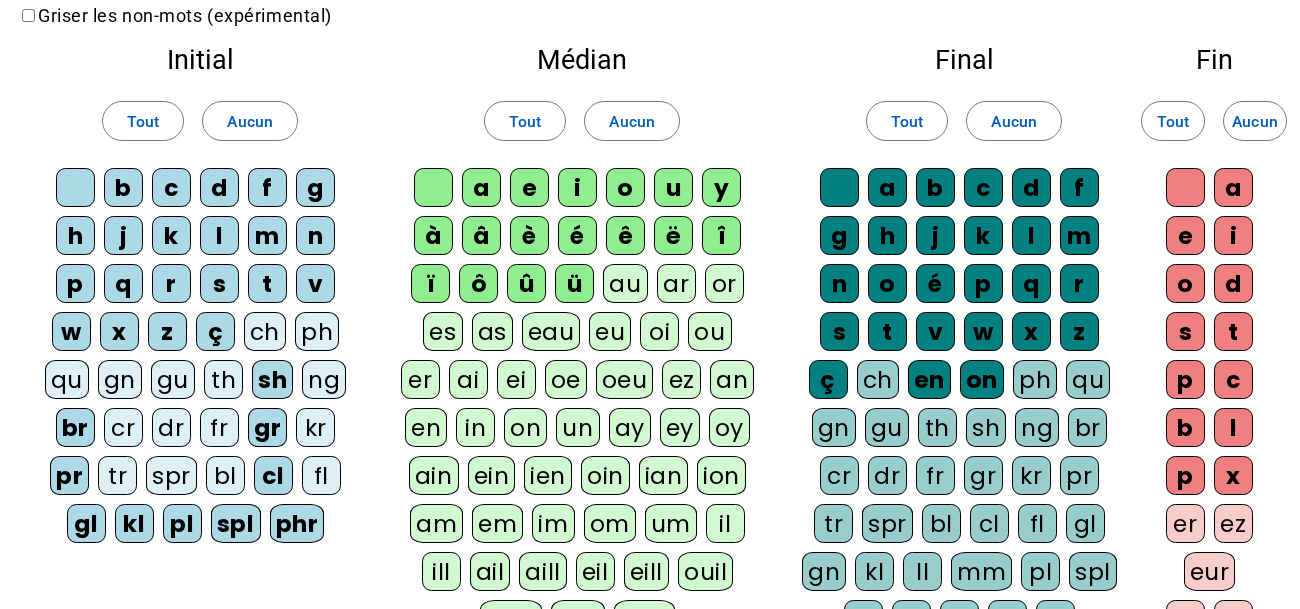 click on "cr" 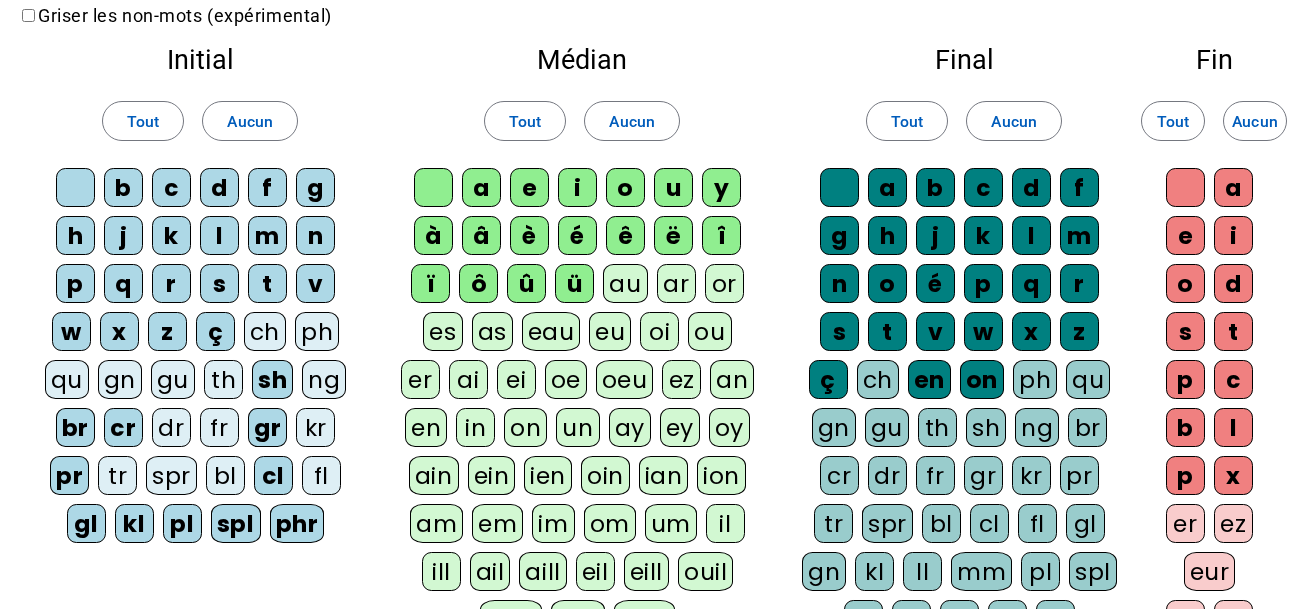 click on "gu" 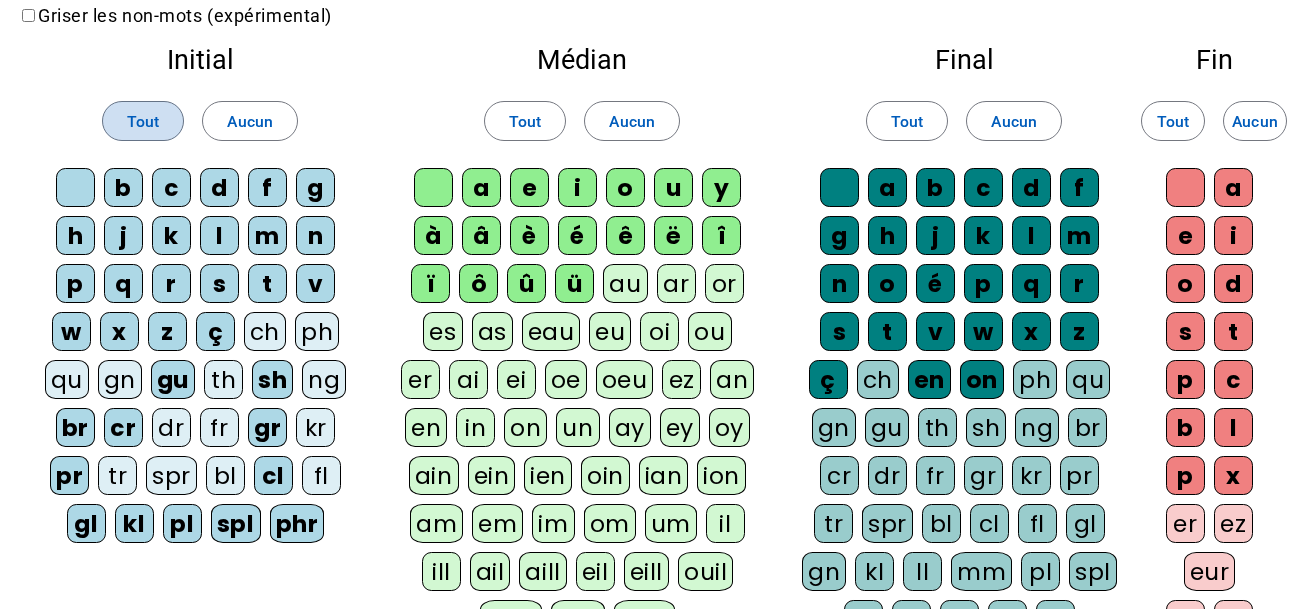 click on "Tout" 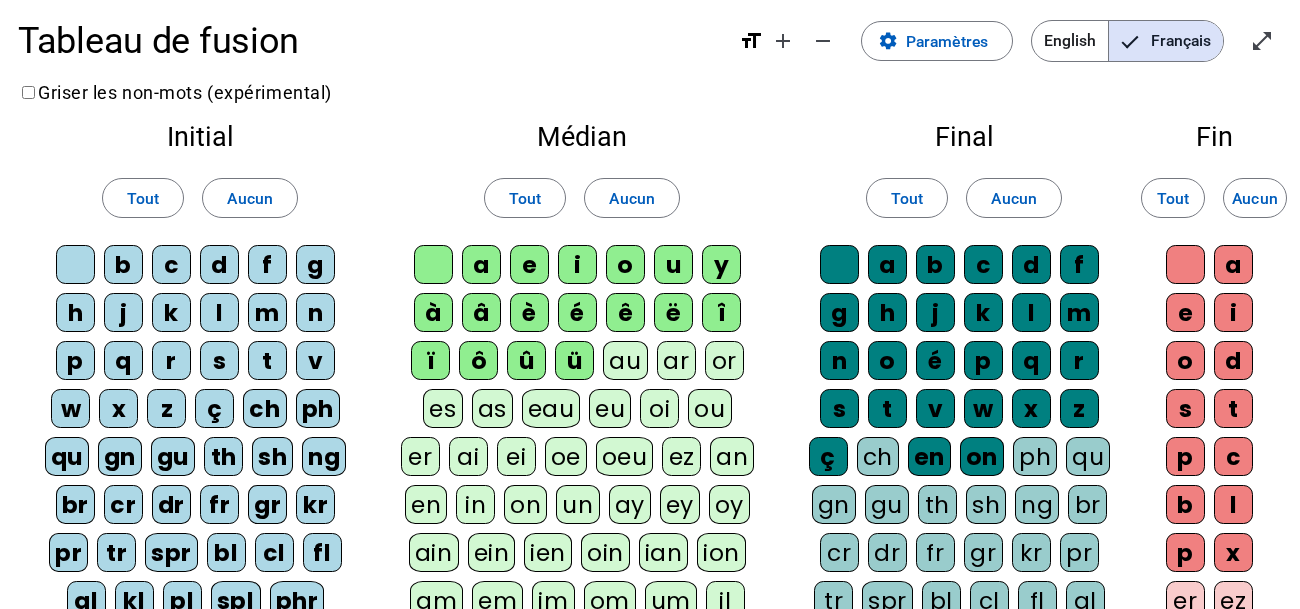 scroll, scrollTop: 0, scrollLeft: 0, axis: both 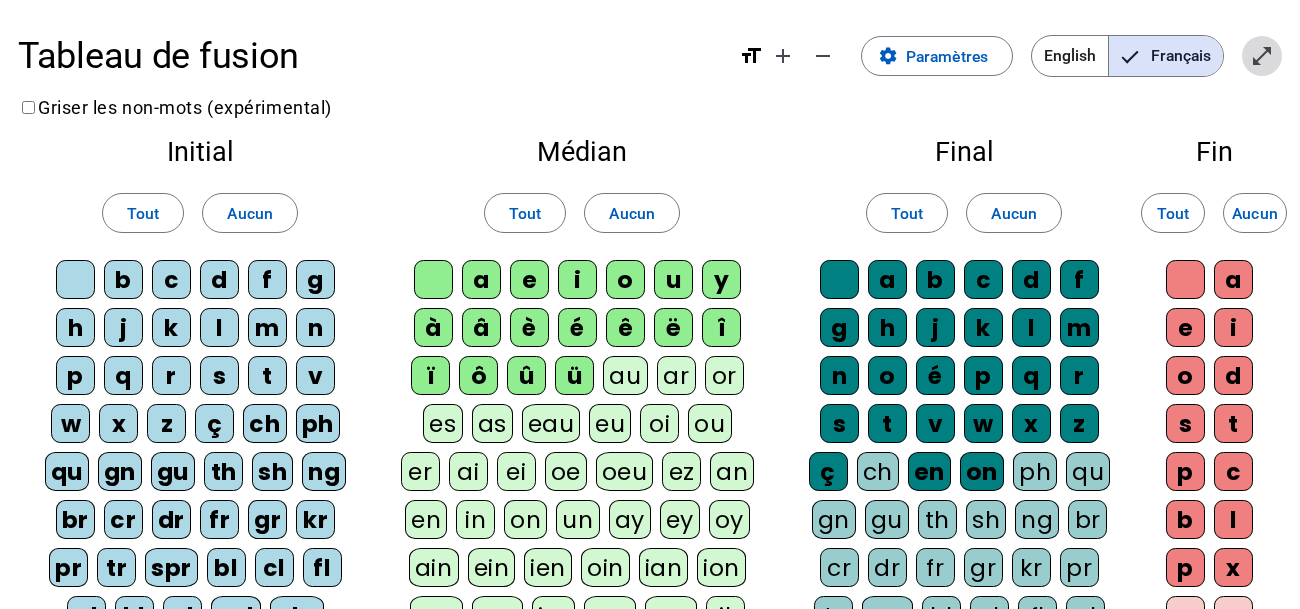 click on "open_in_full" at bounding box center (1262, 56) 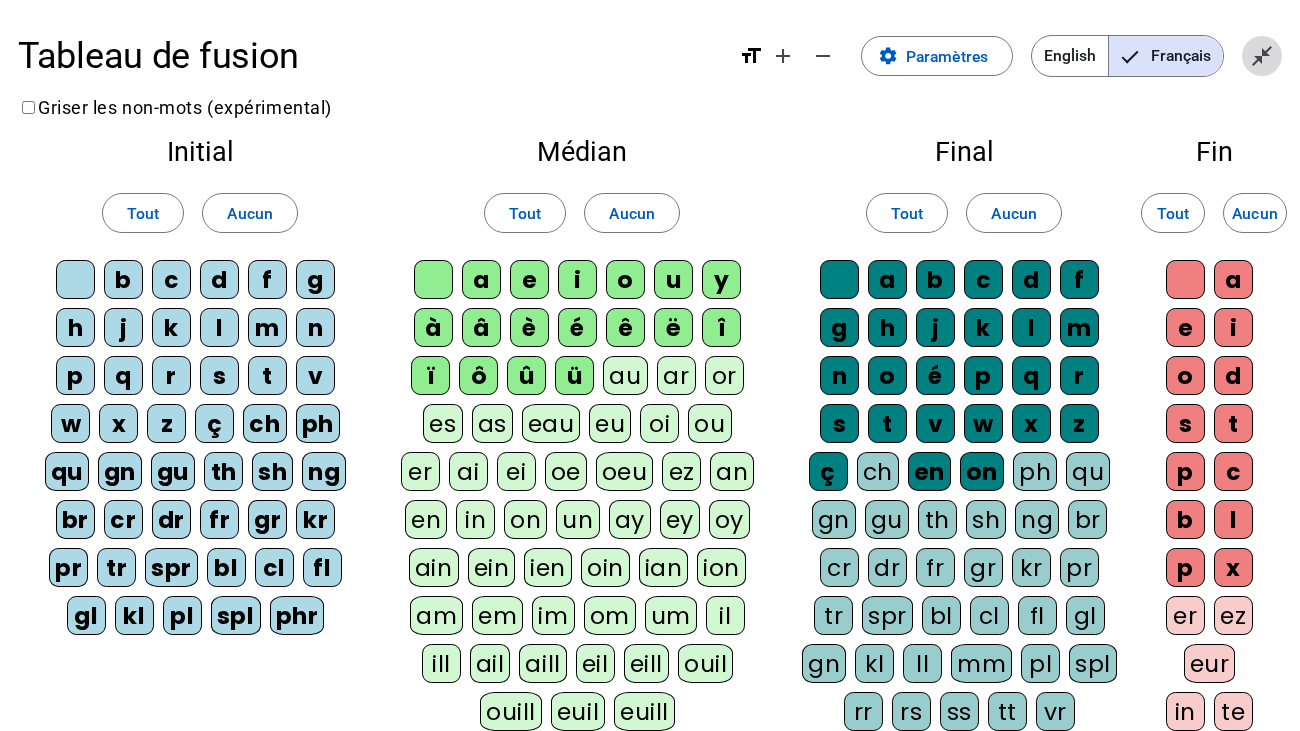 click on "close_fullscreen" at bounding box center [1262, 56] 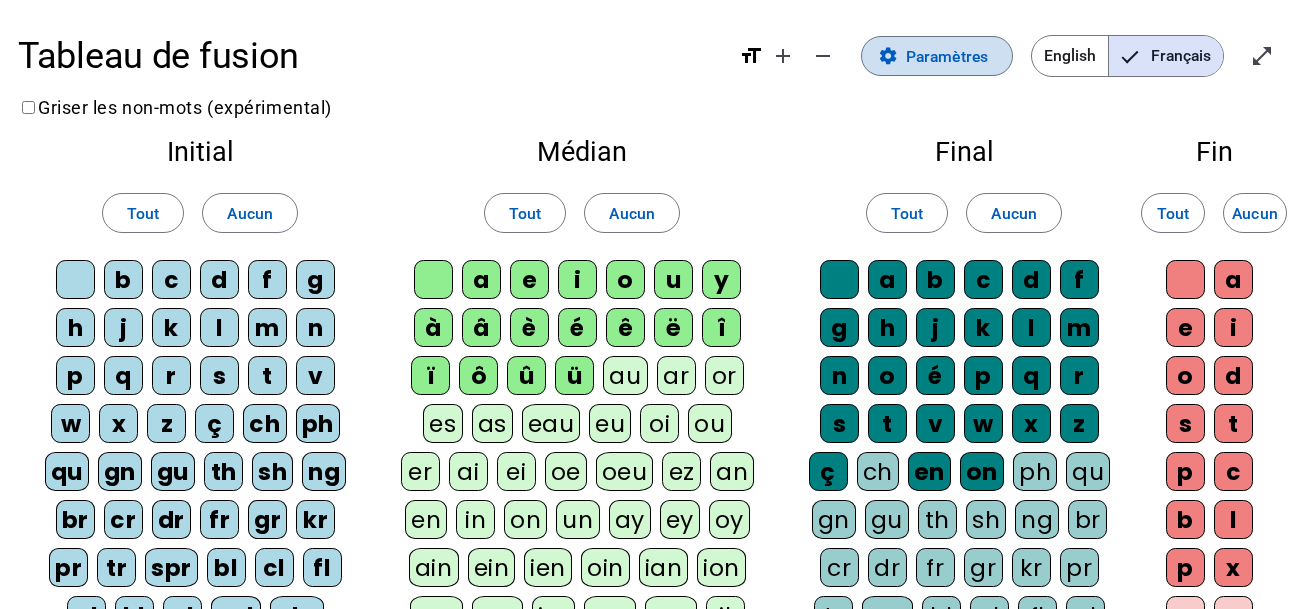 click on "Paramètres" at bounding box center (947, 56) 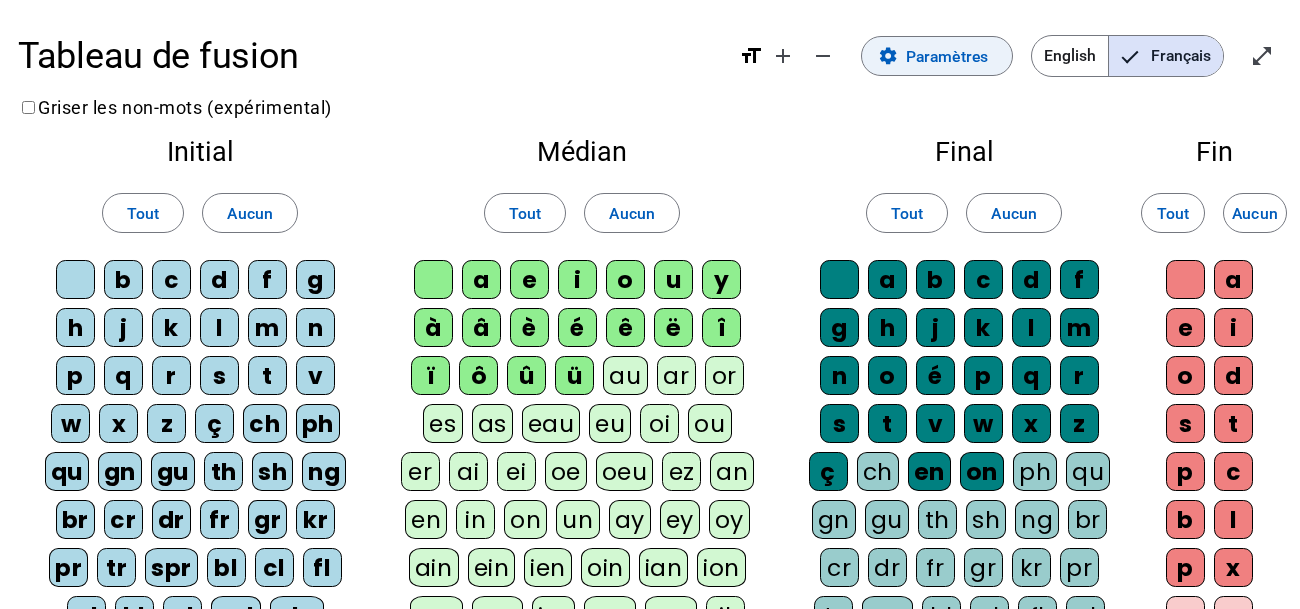 click on "Paramètres" at bounding box center [947, 56] 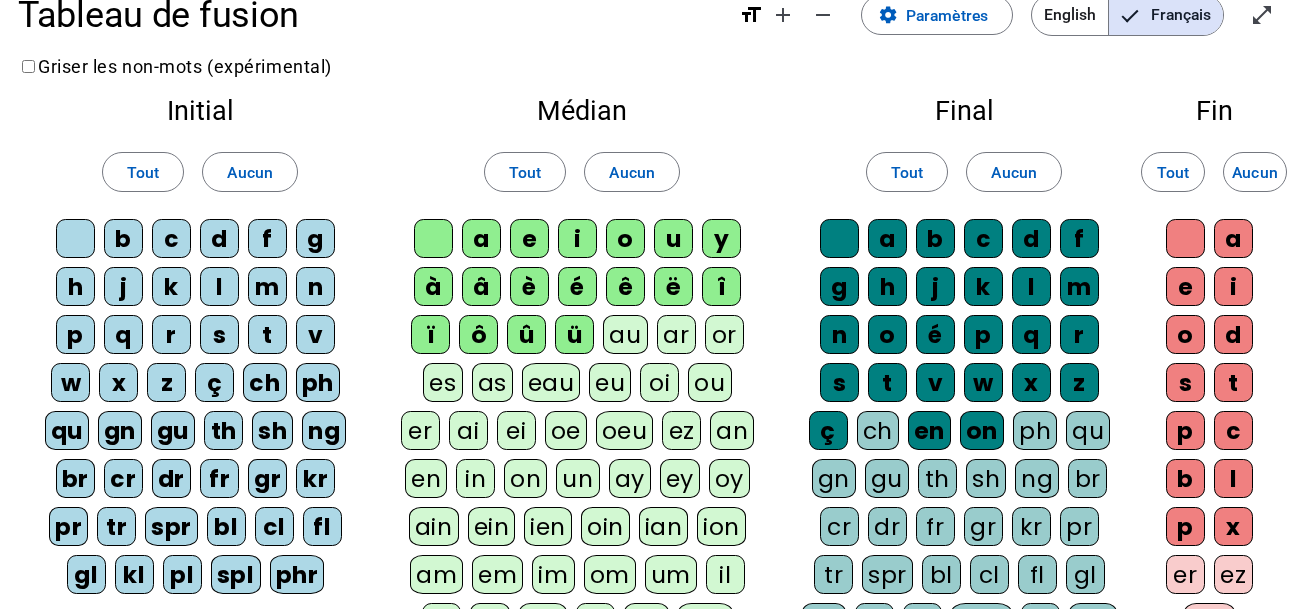 scroll, scrollTop: 42, scrollLeft: 0, axis: vertical 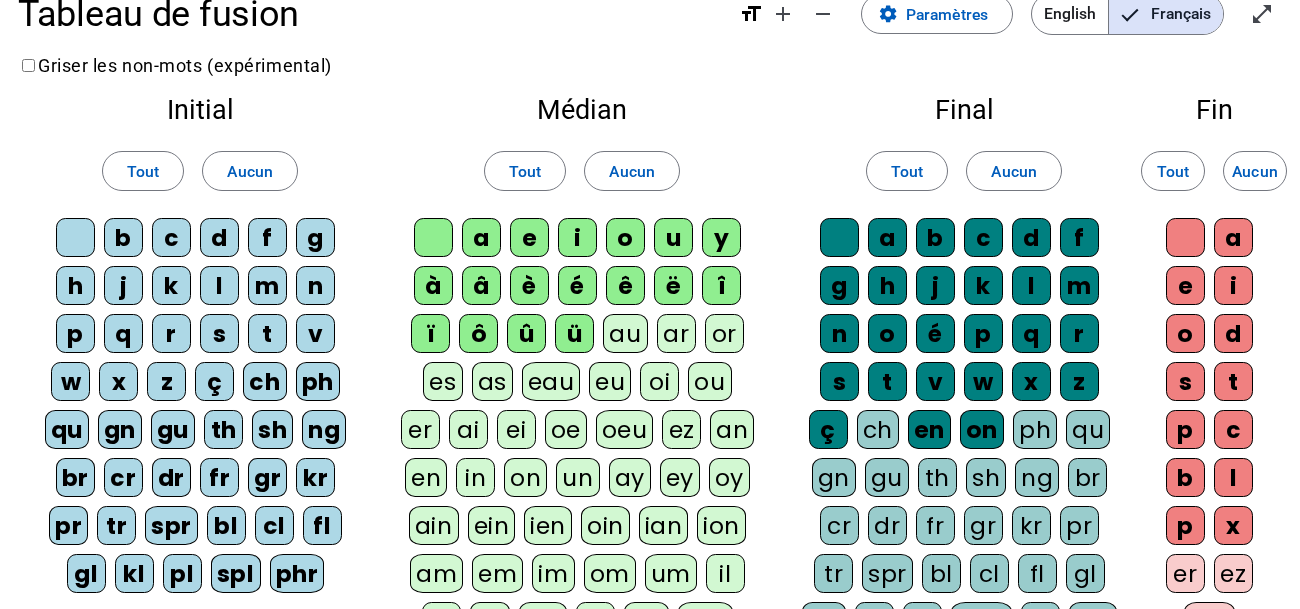 click on "a" 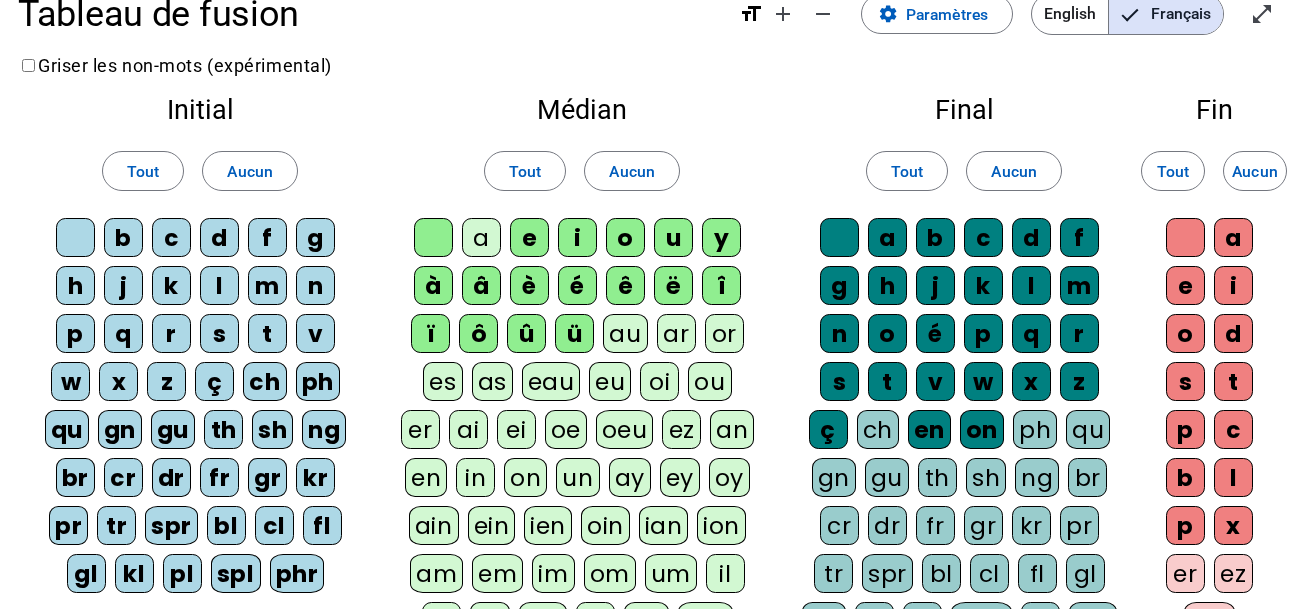 click on "e" 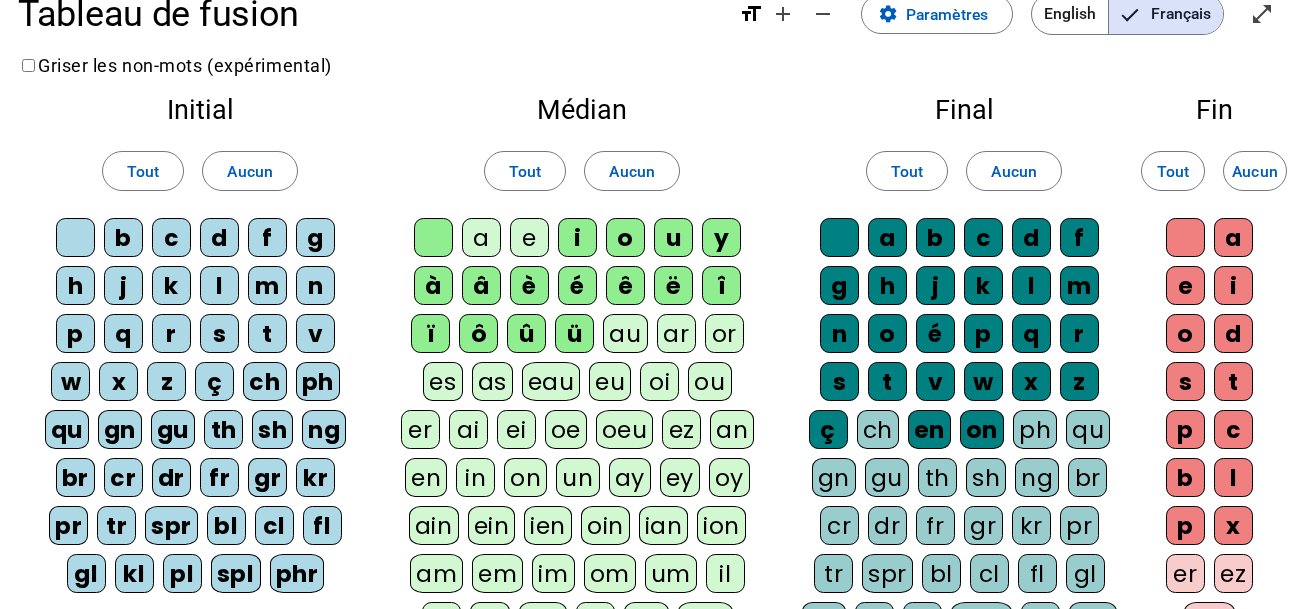 click on "i" 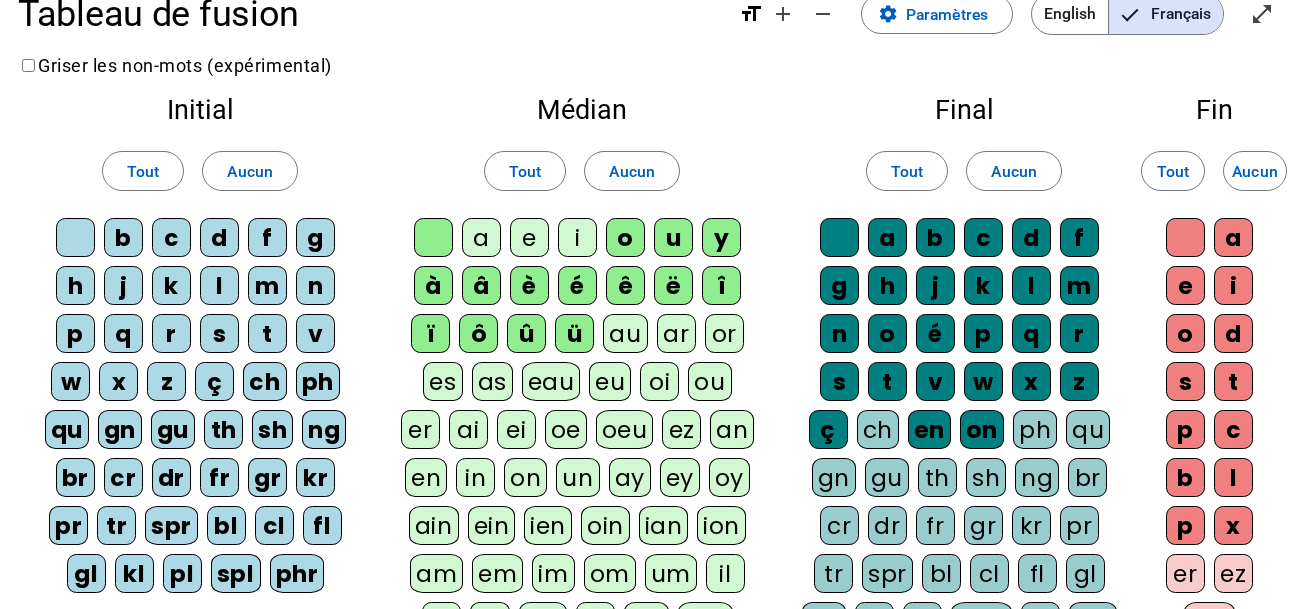 click on "o" 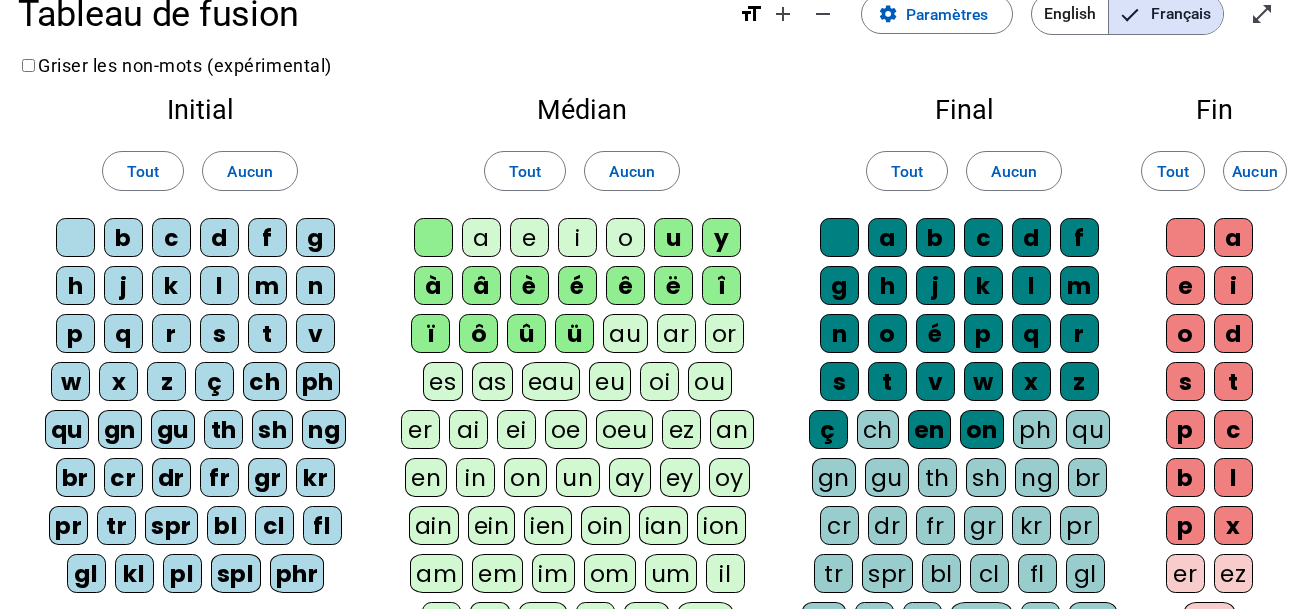 click on "u" 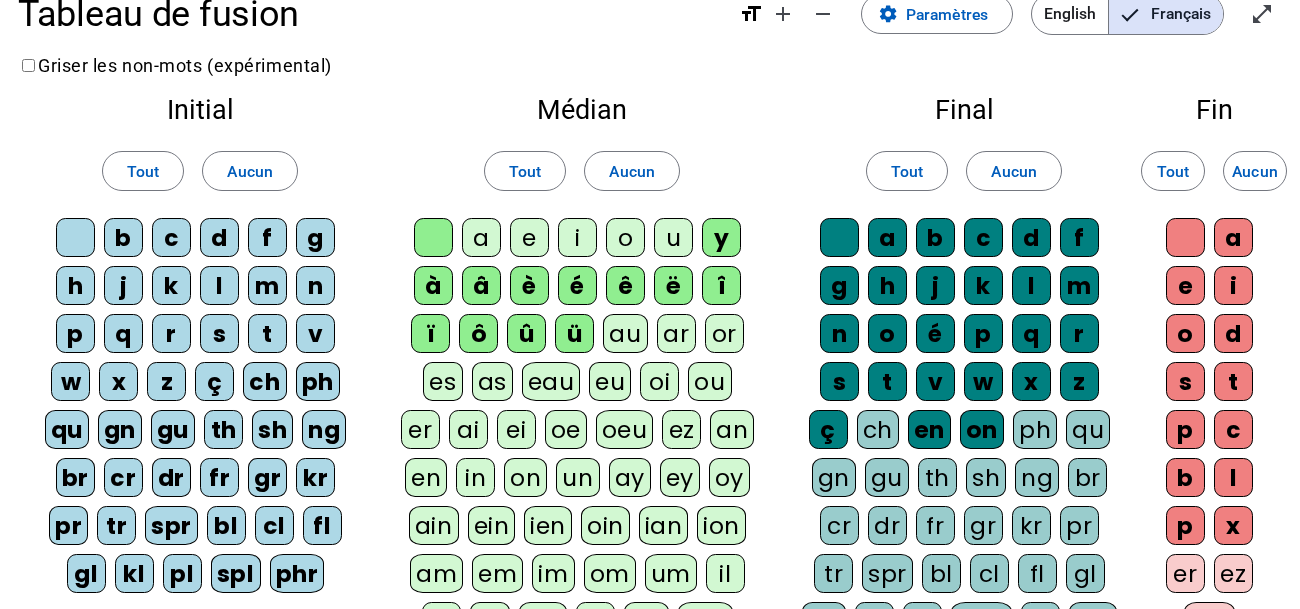 click on "y" 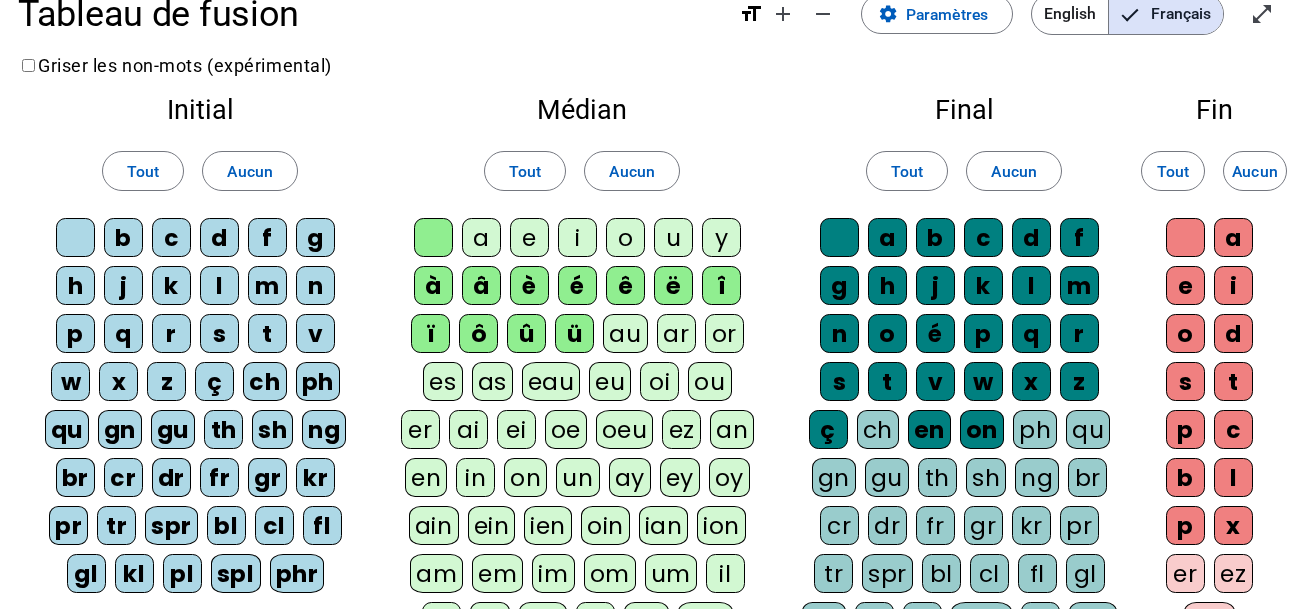 click on "b" 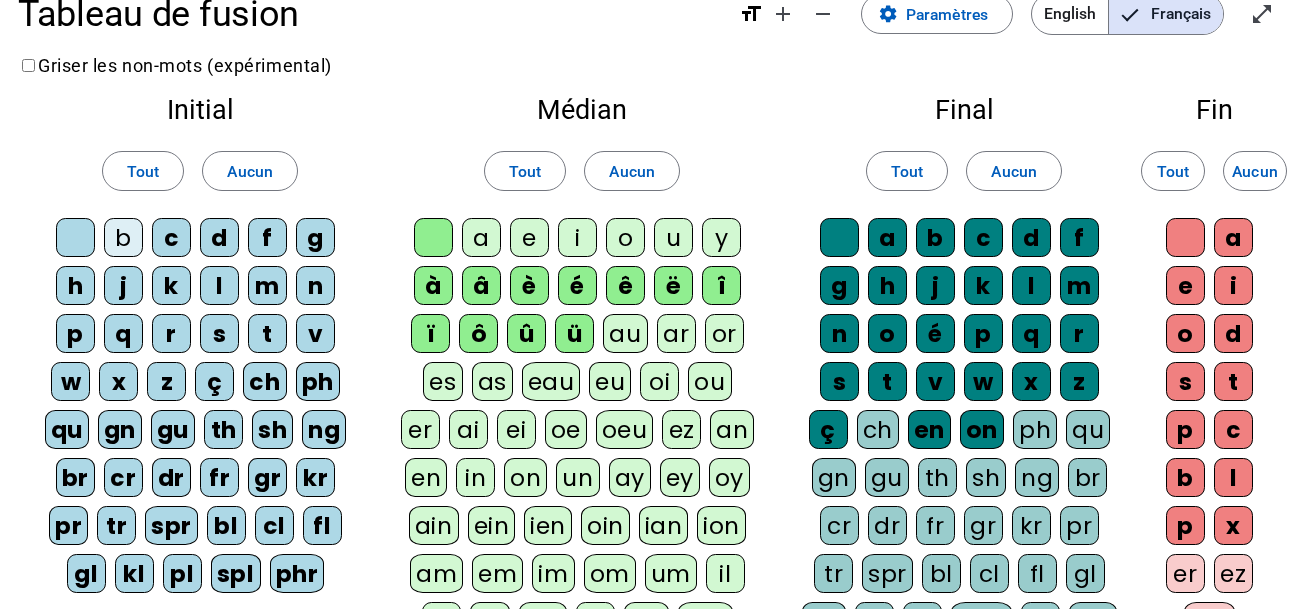 click on "c" 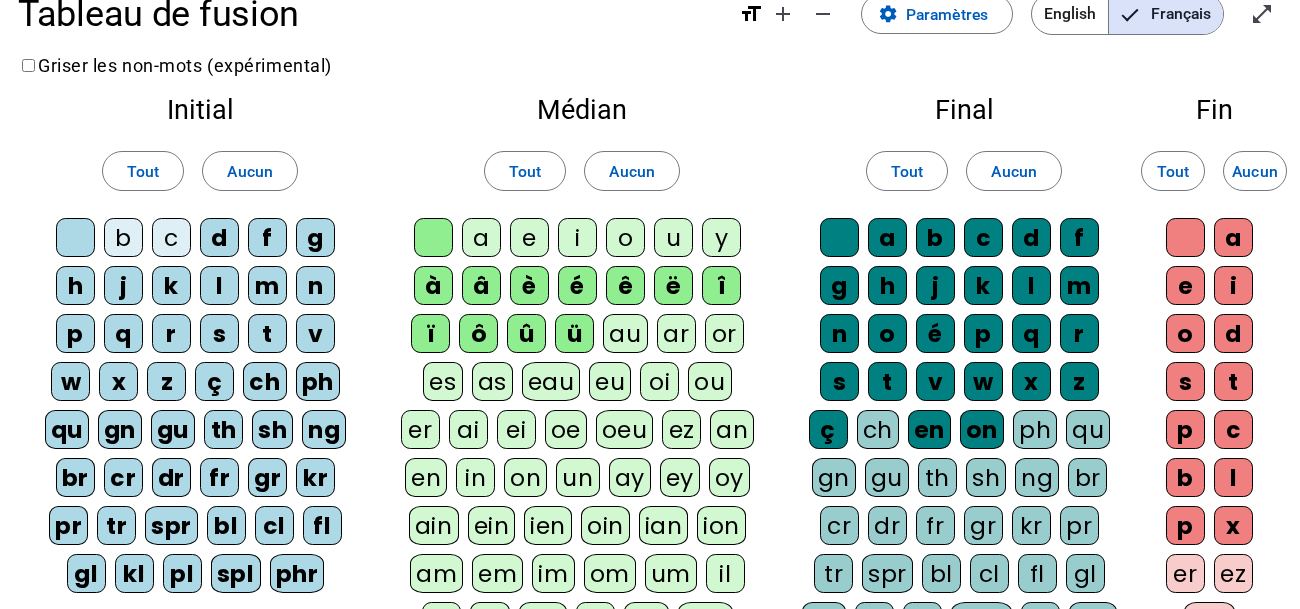 click on "d" 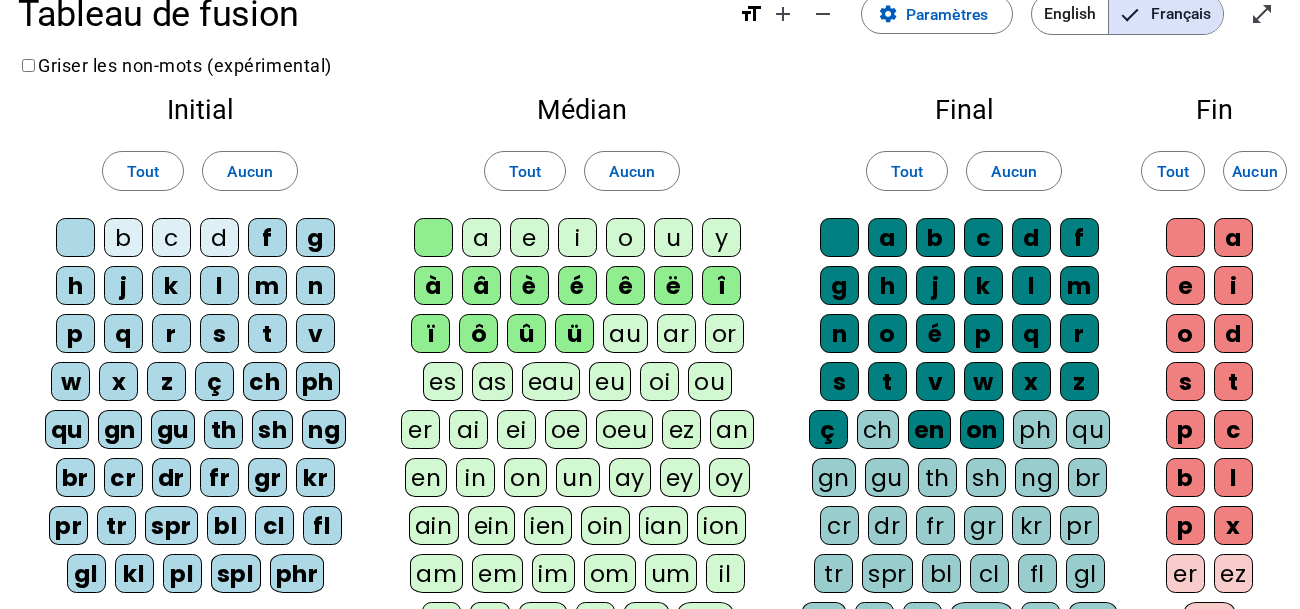 click on "f" 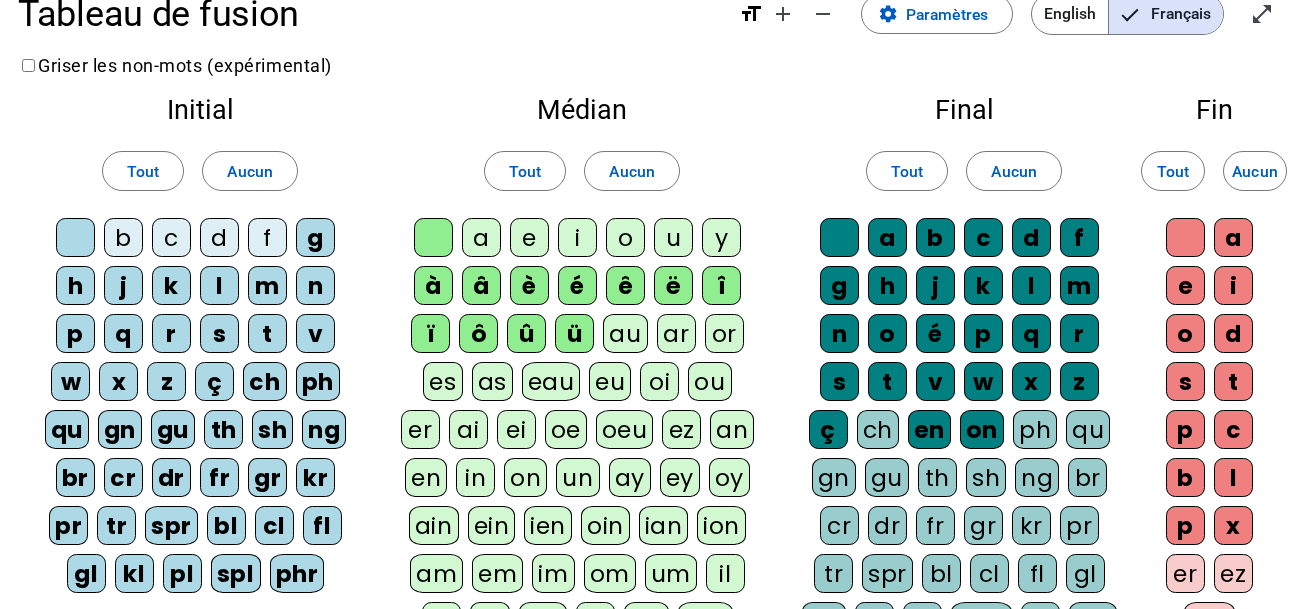 click on "g" 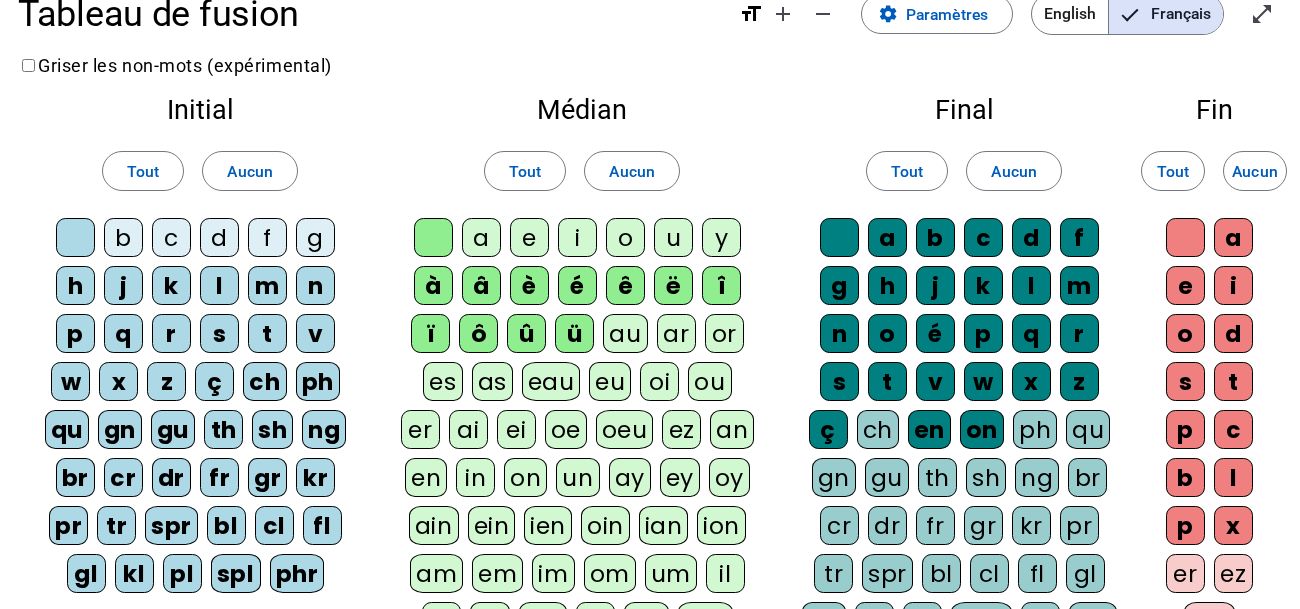 click on "h" 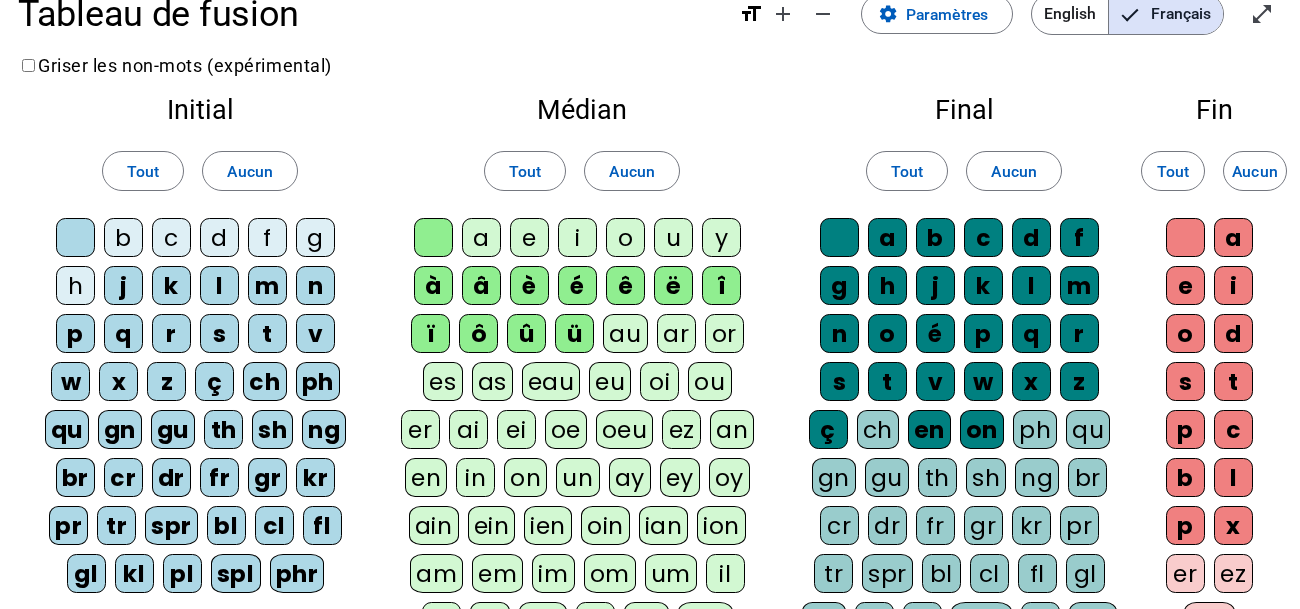 click on "p" 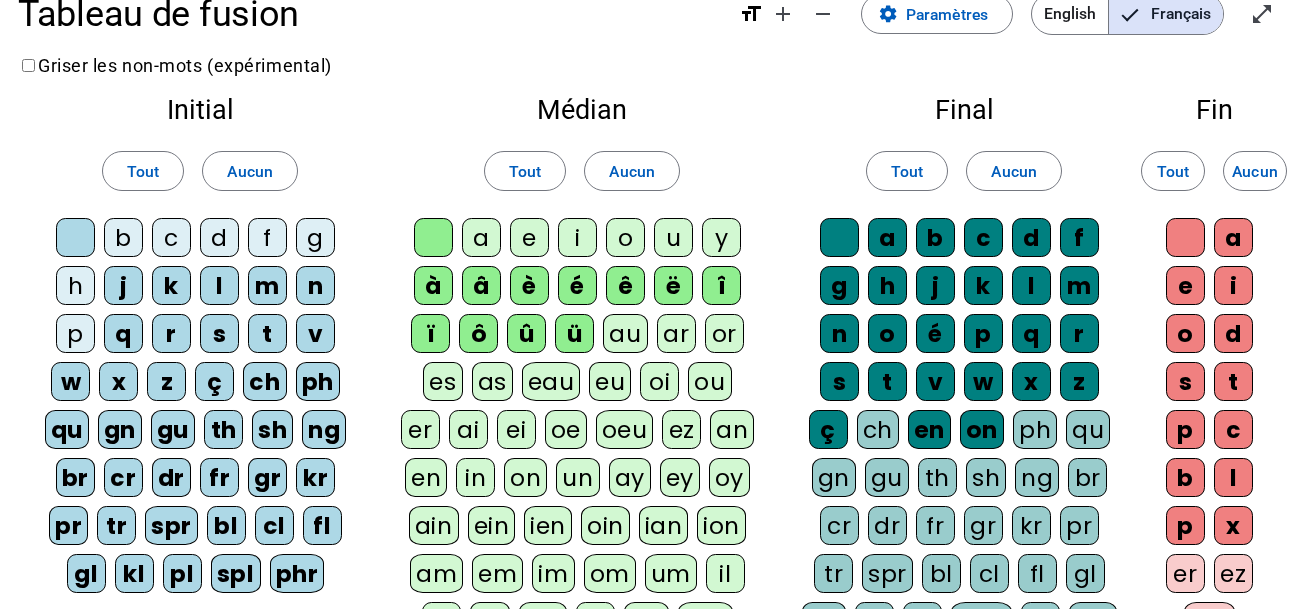 click on "w" 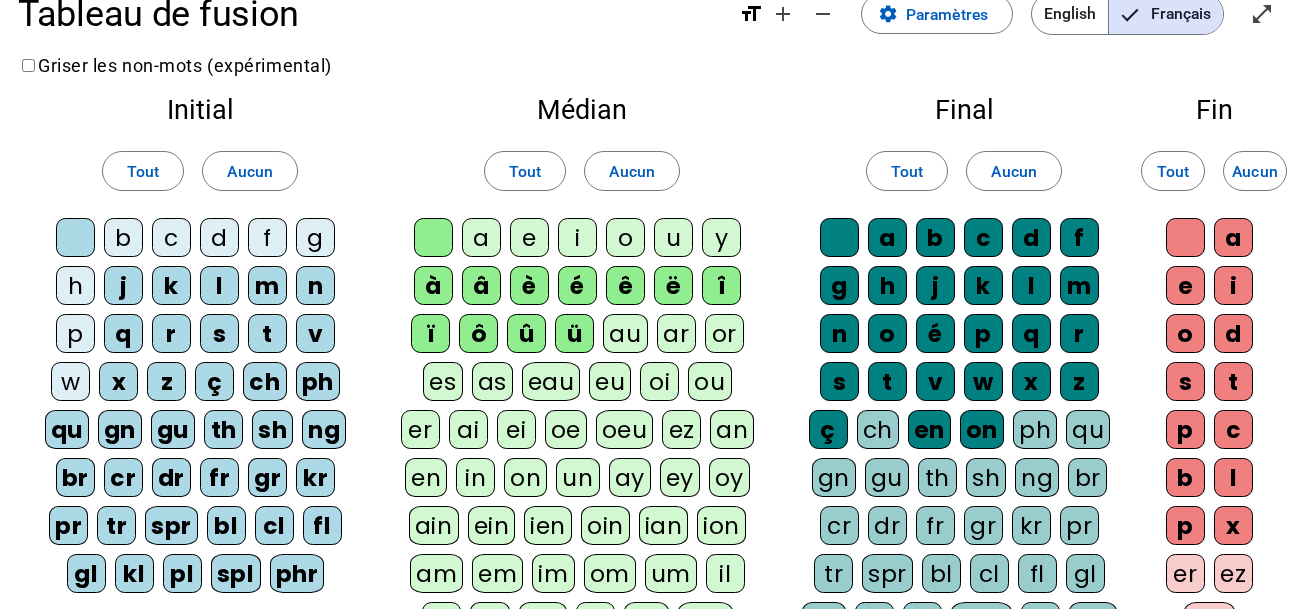 click on "x" 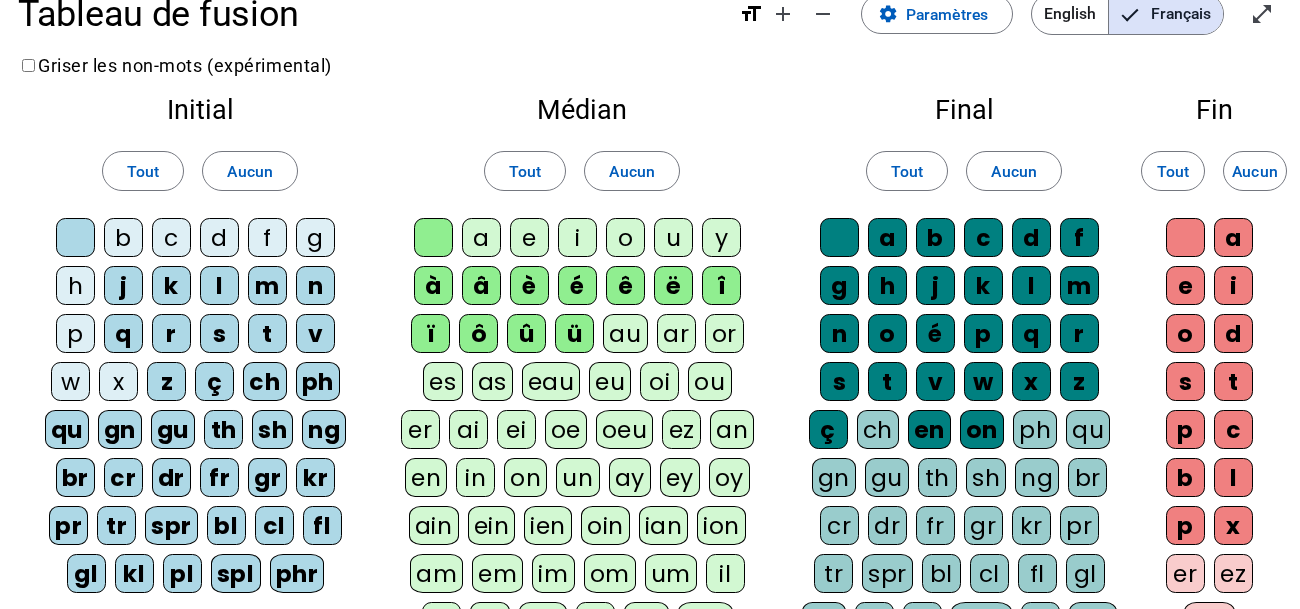 click on "q" 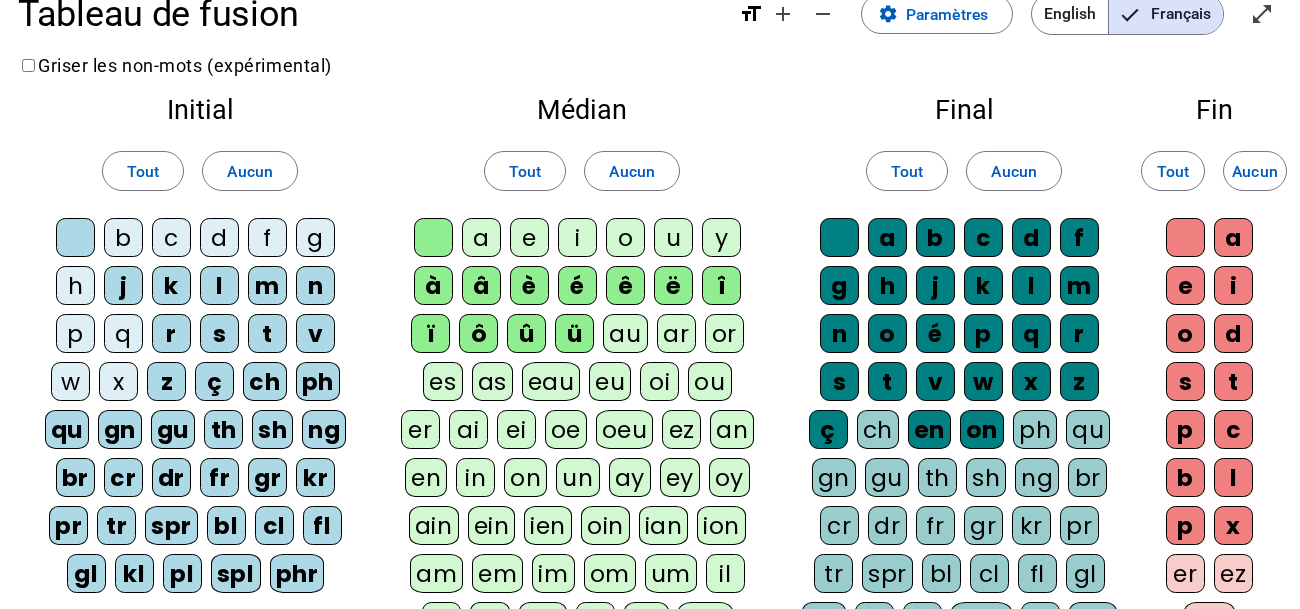 click on "j" 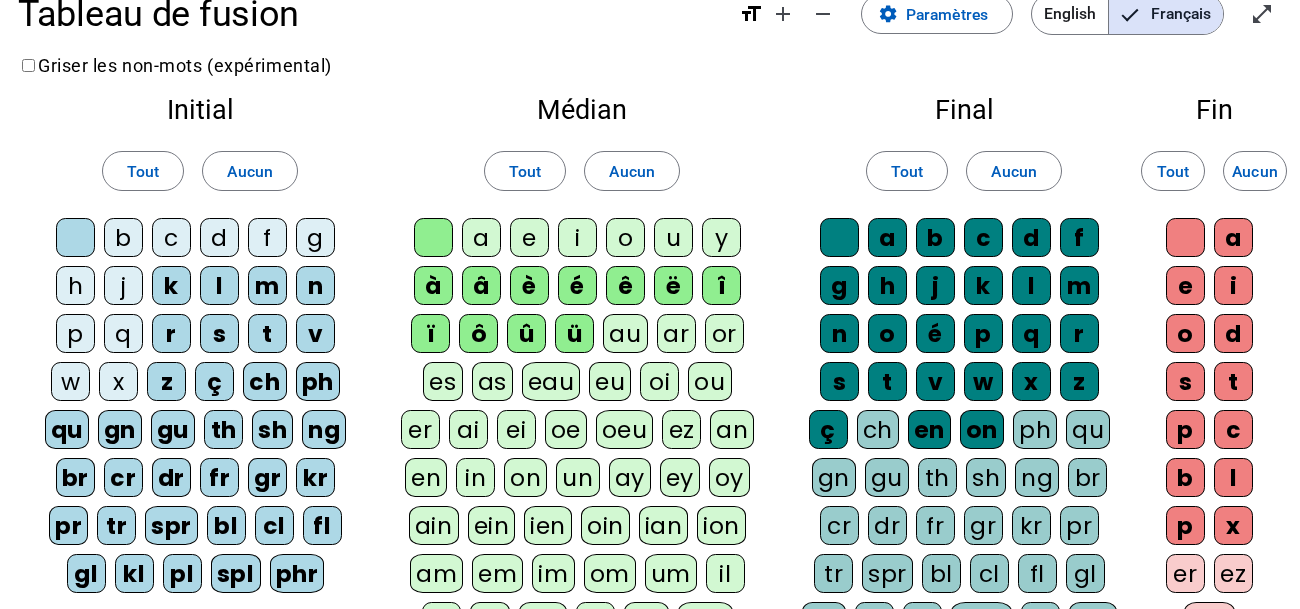 click on "k" 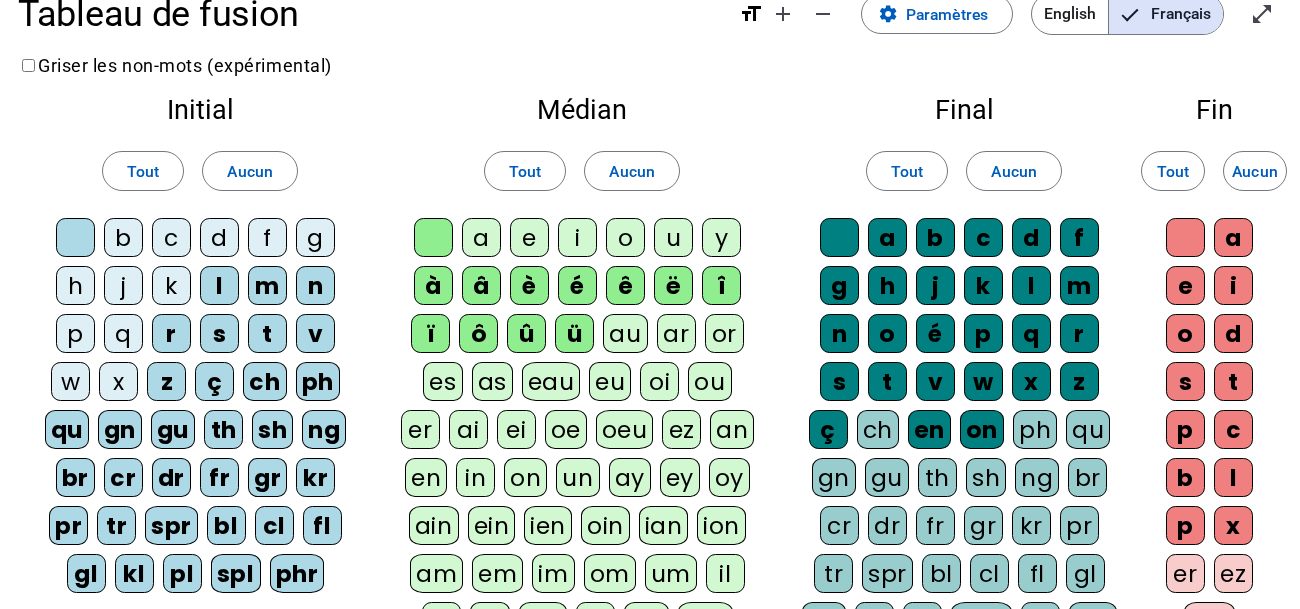 click on "r" 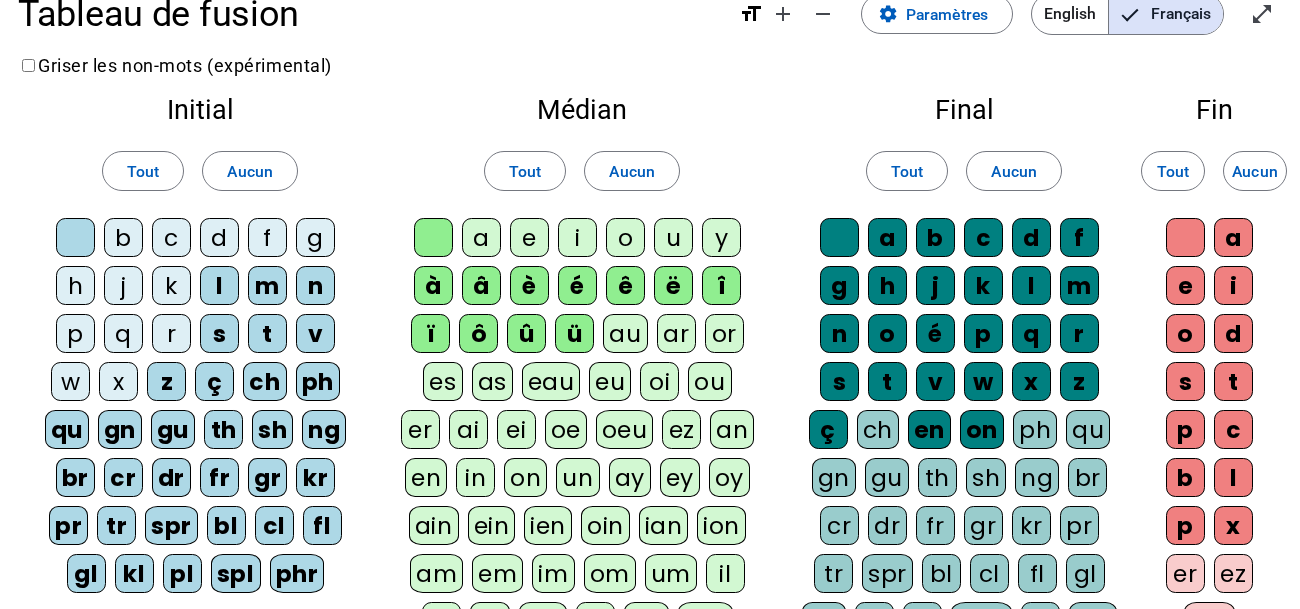 click on "l" 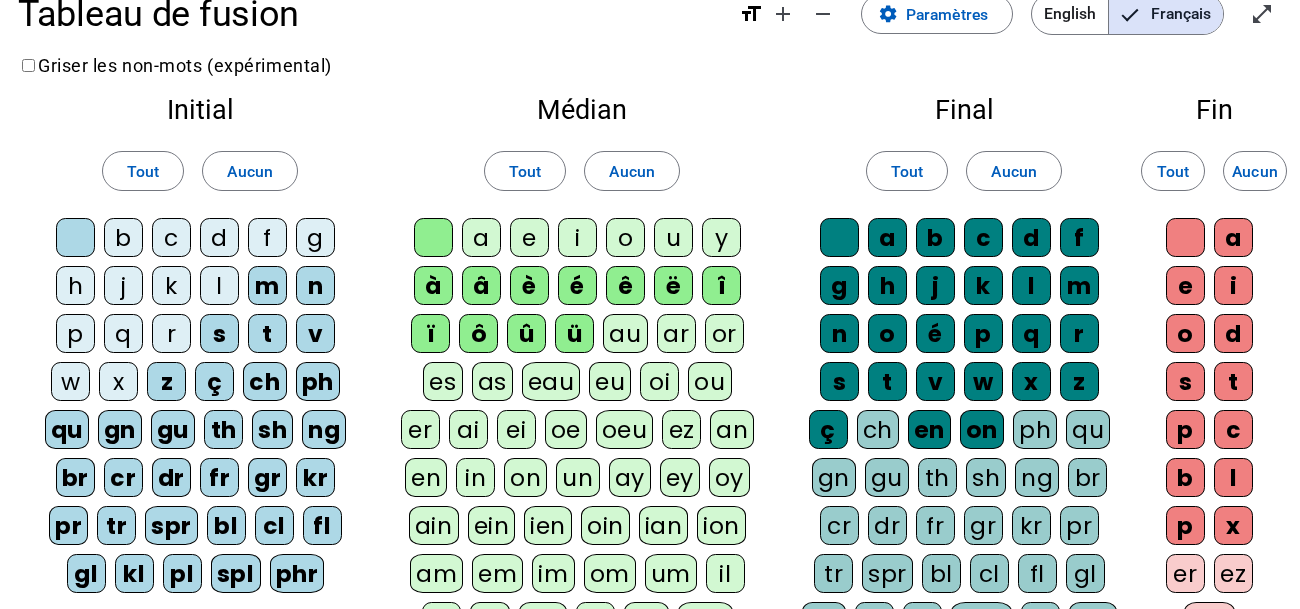 click on "m" 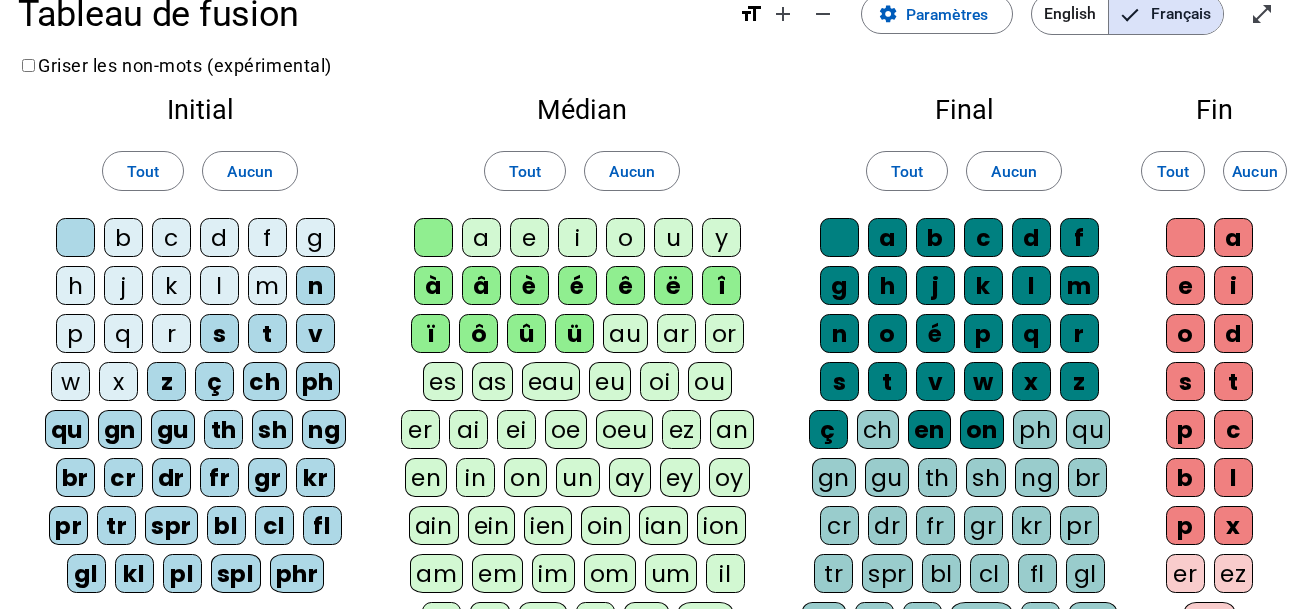 click on "n" 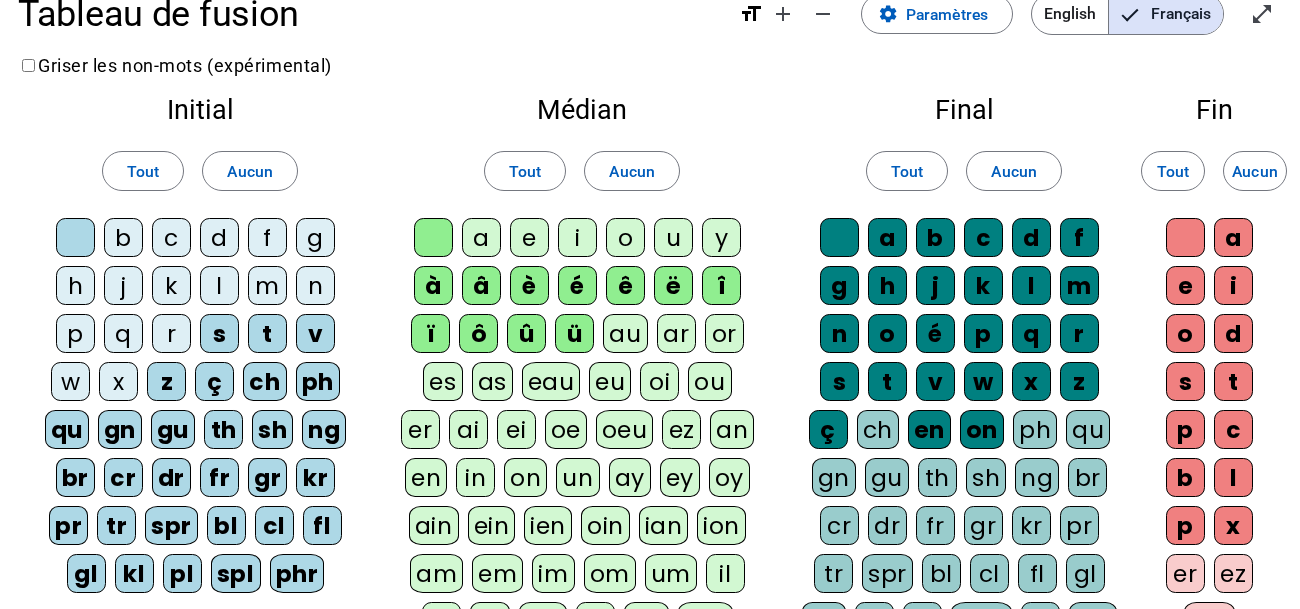 click on "v" 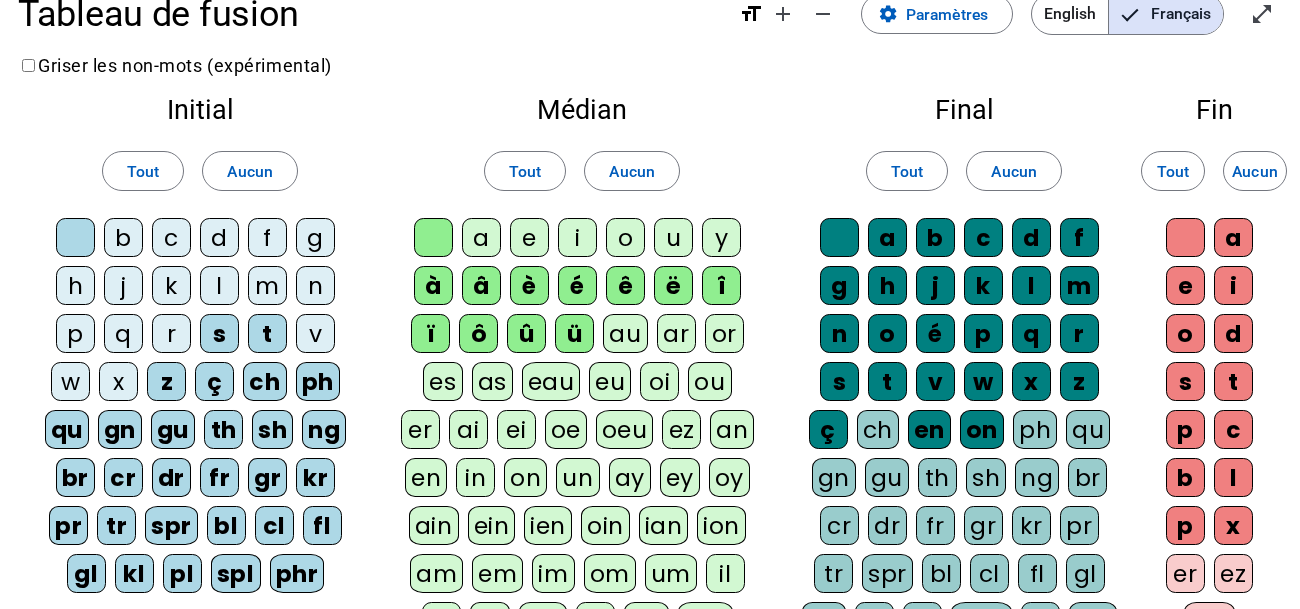 click on "t" 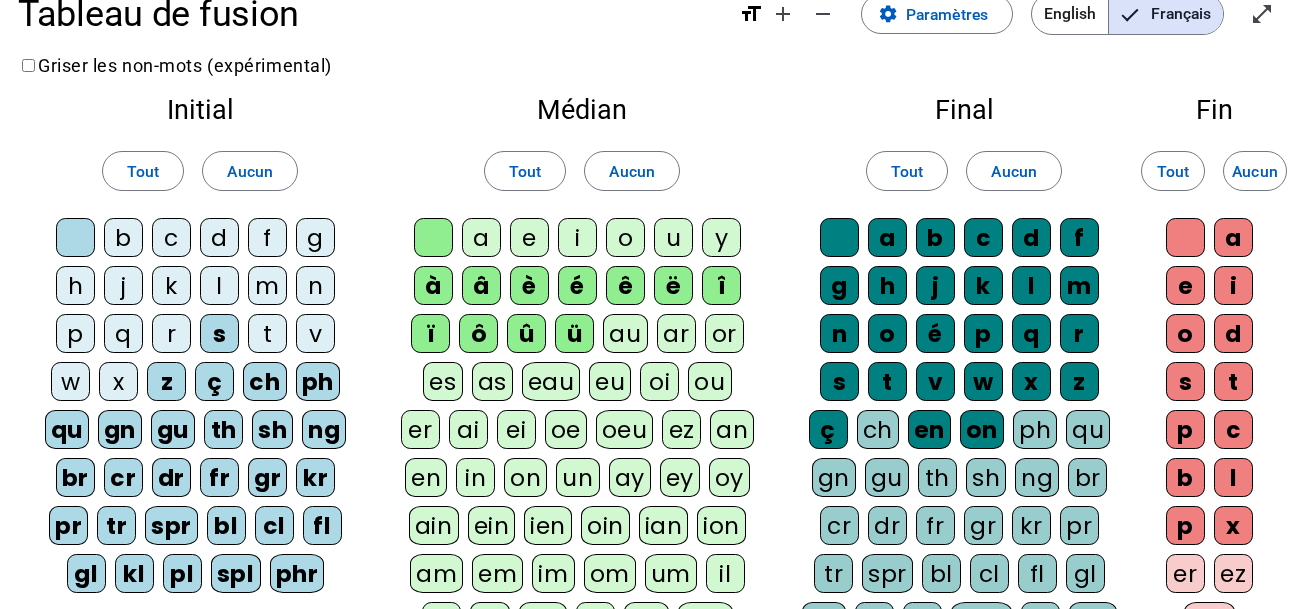 click on "s" 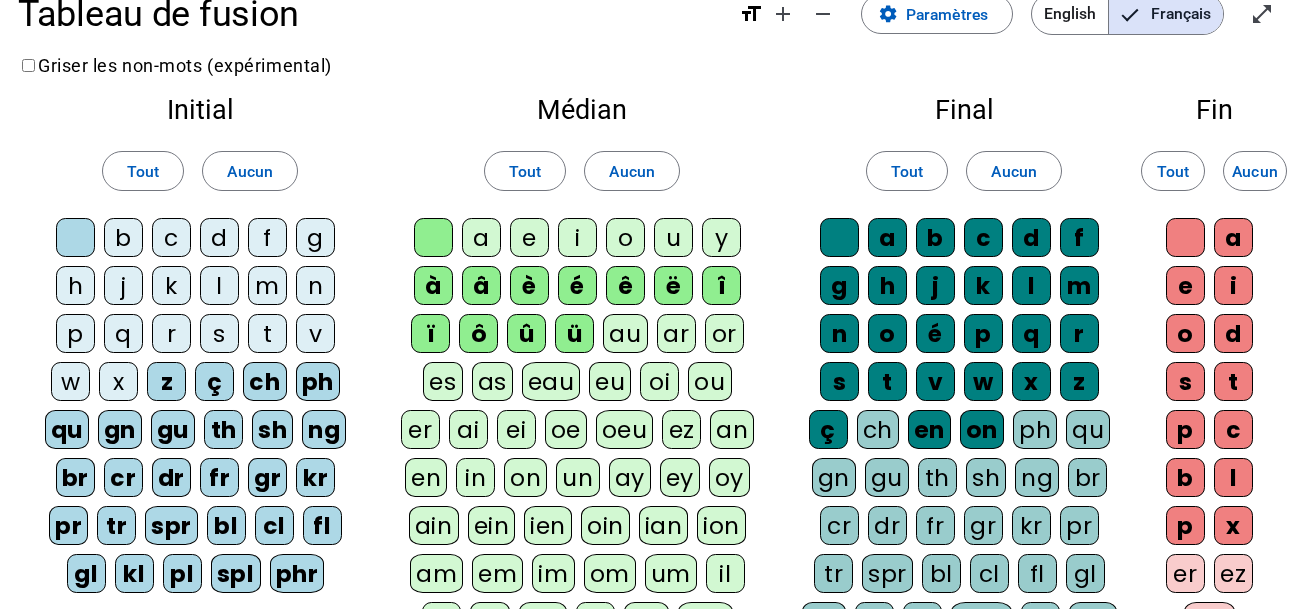 click on "z" 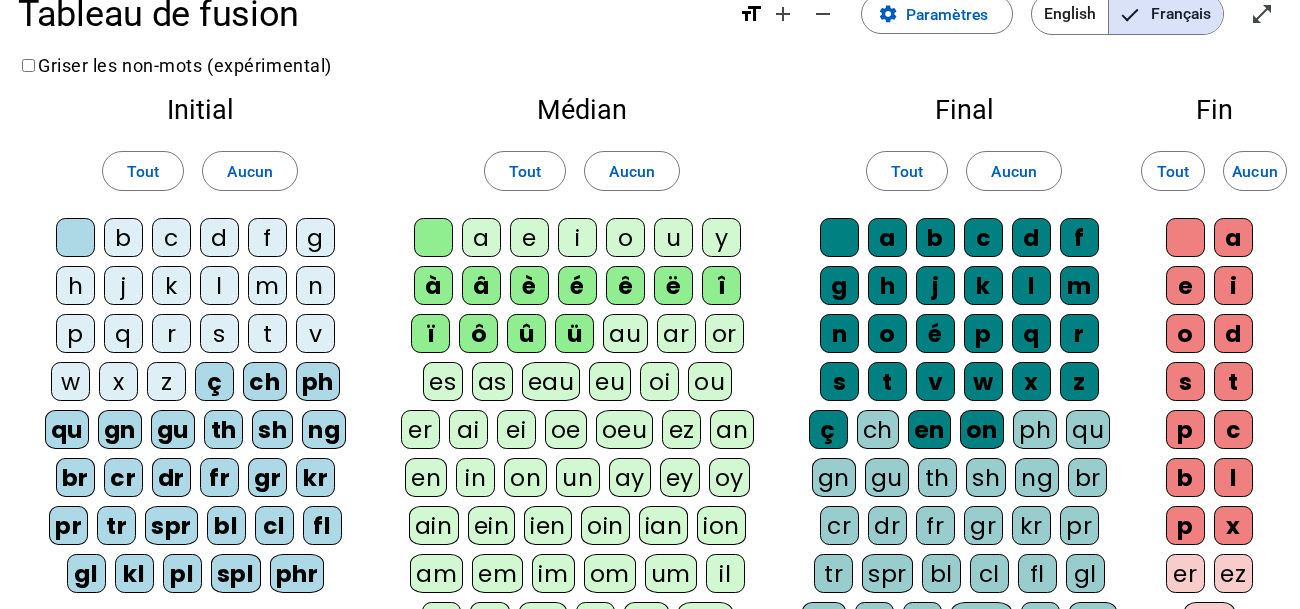 click on "a" 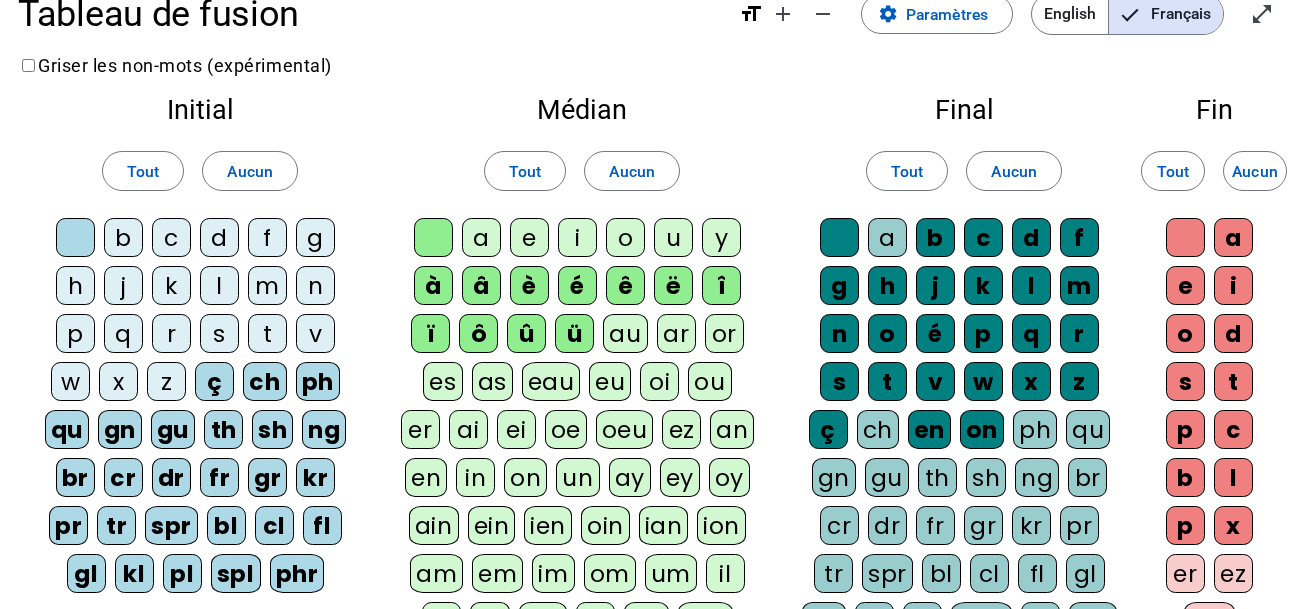 click on "g" 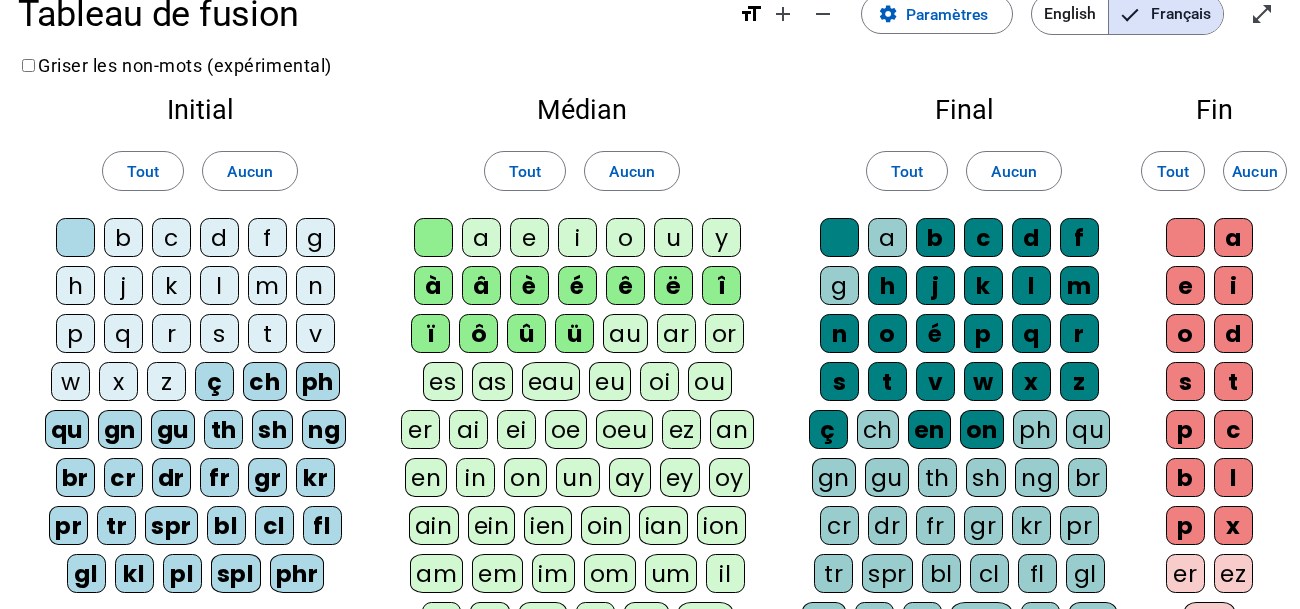 click on "n" 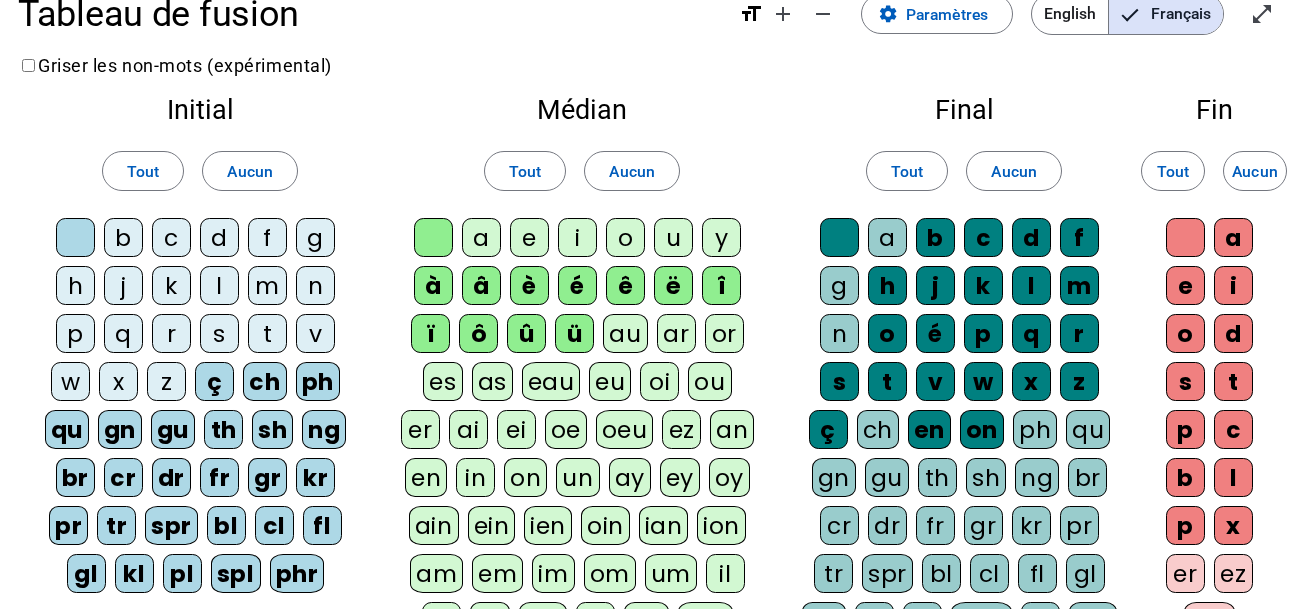 click on "s" 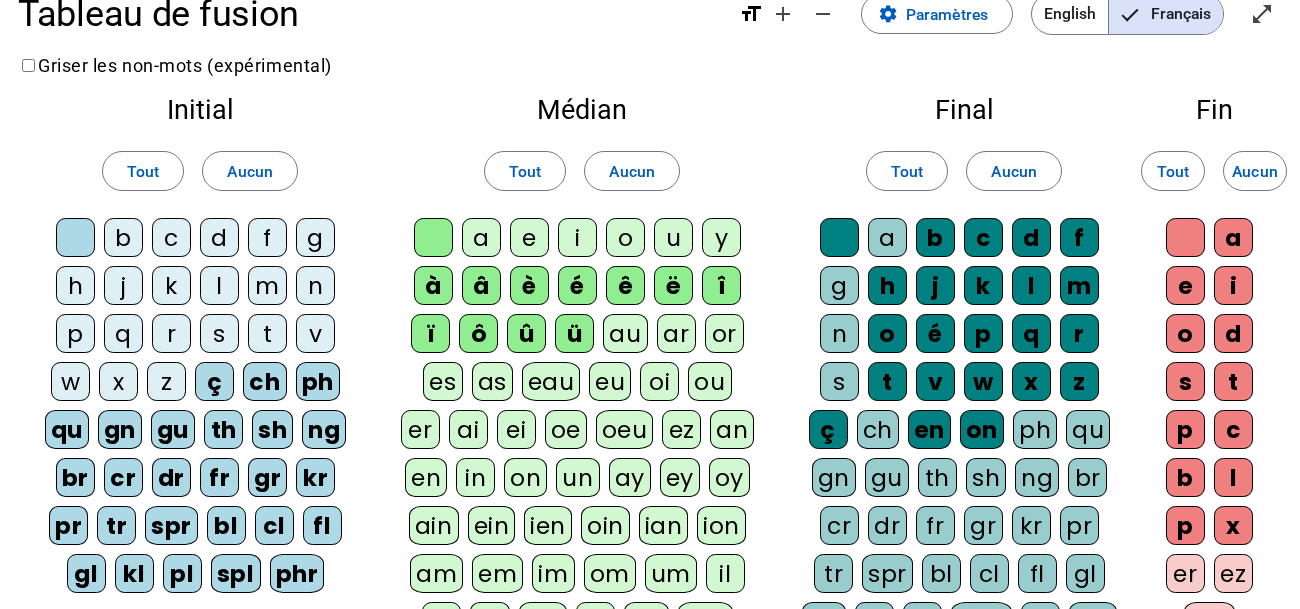 drag, startPoint x: 891, startPoint y: 371, endPoint x: 892, endPoint y: 361, distance: 10.049875 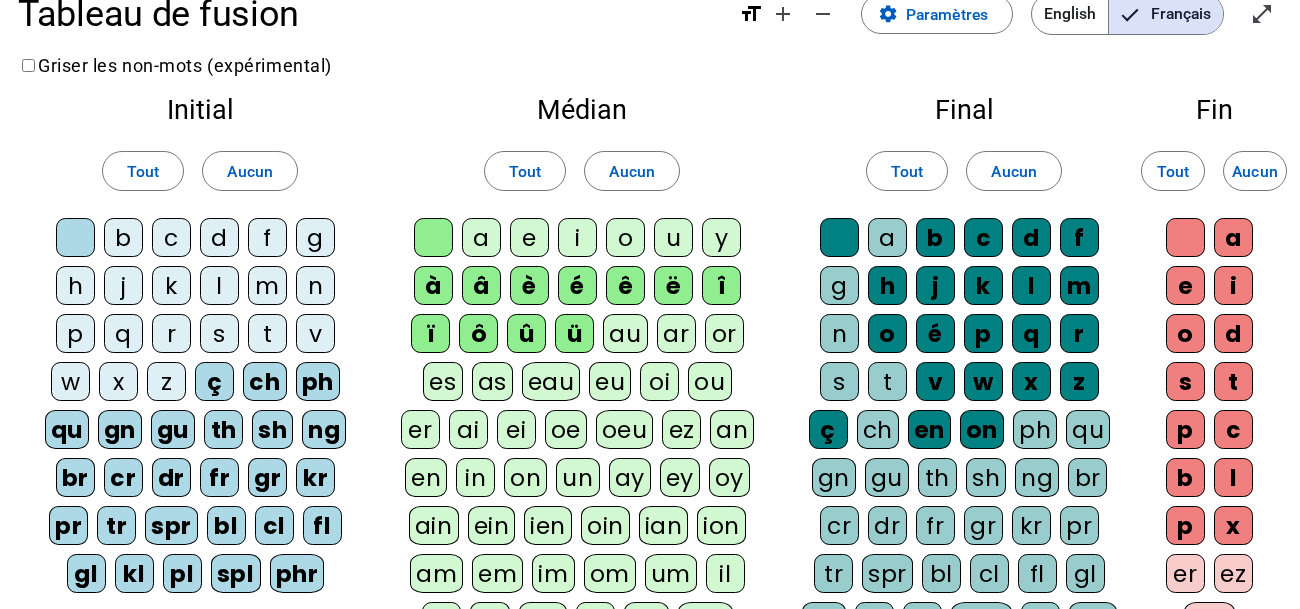 click on "o" 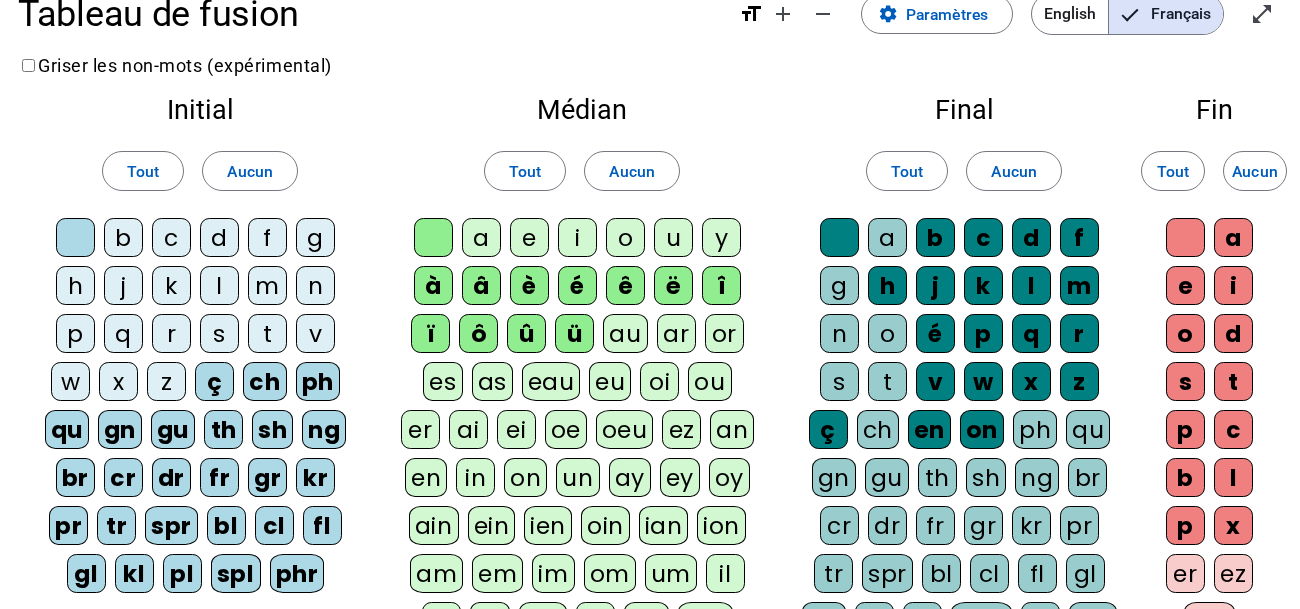 click on "h" 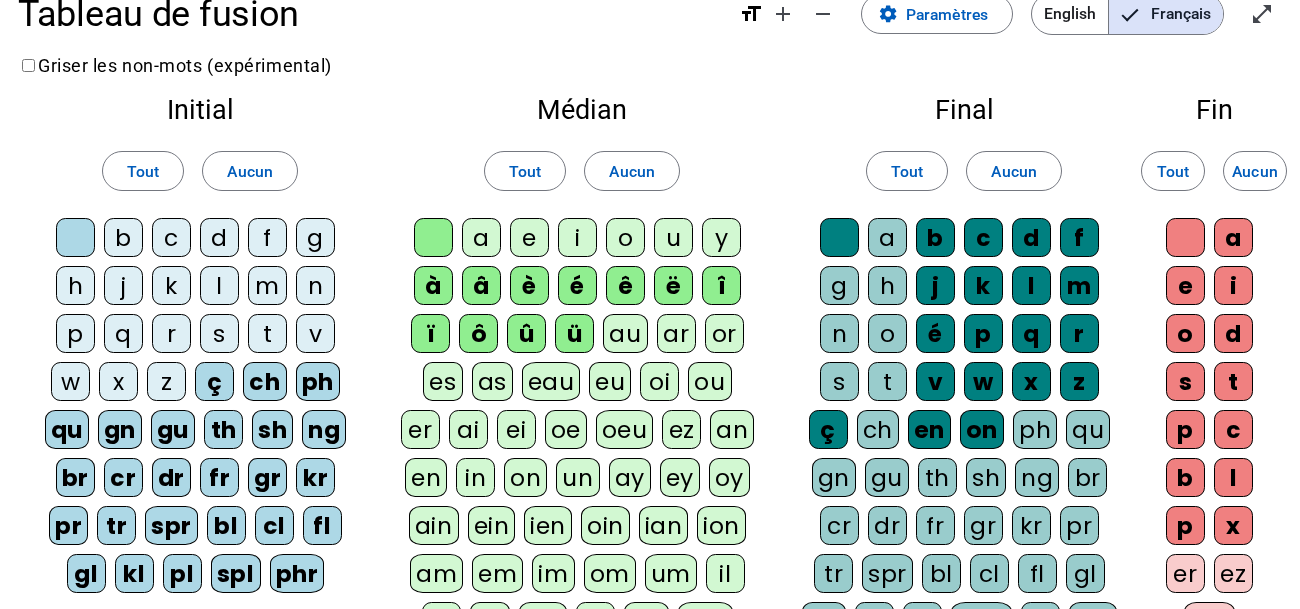 click on "b" 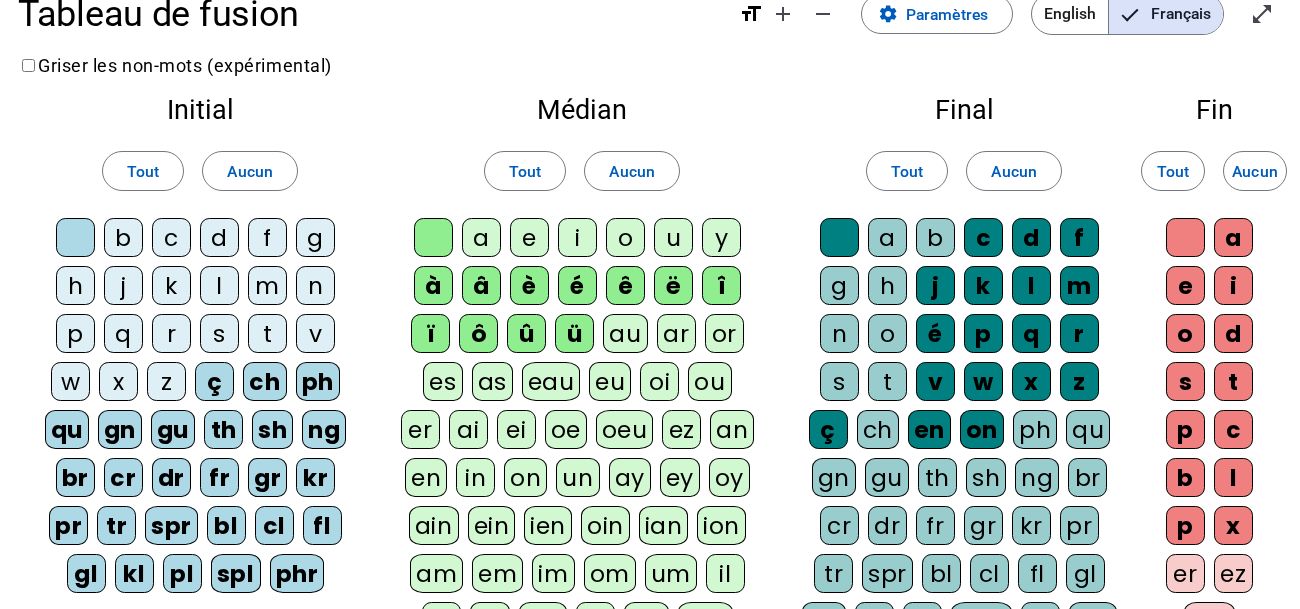 click on "j" 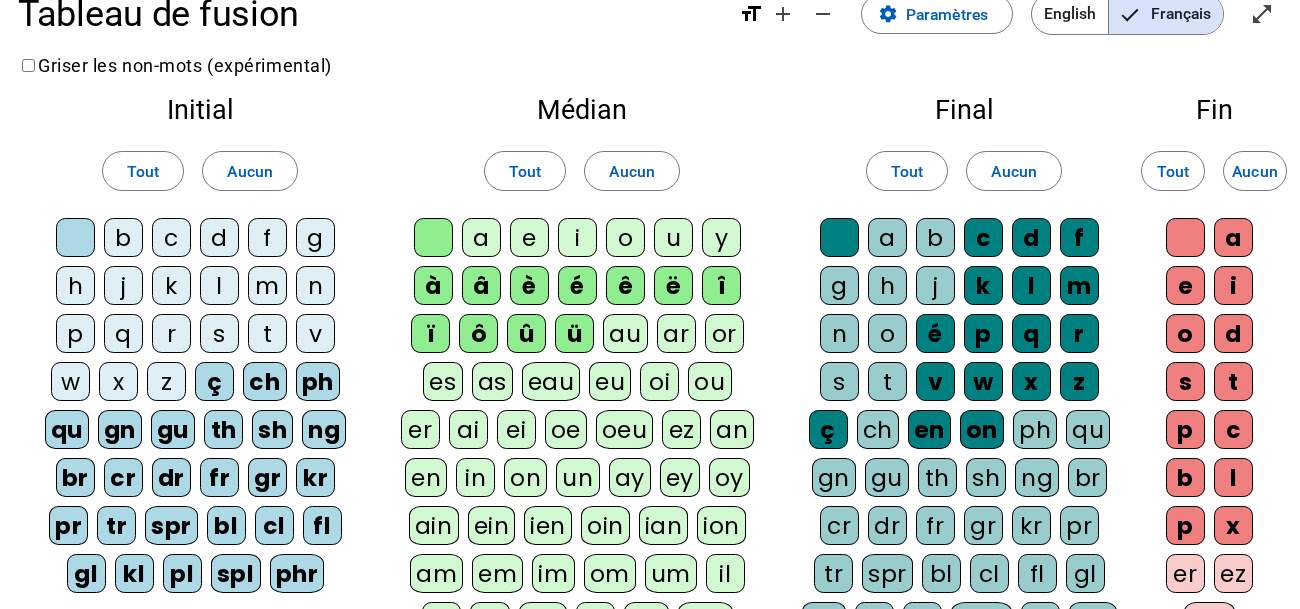 click on "v" 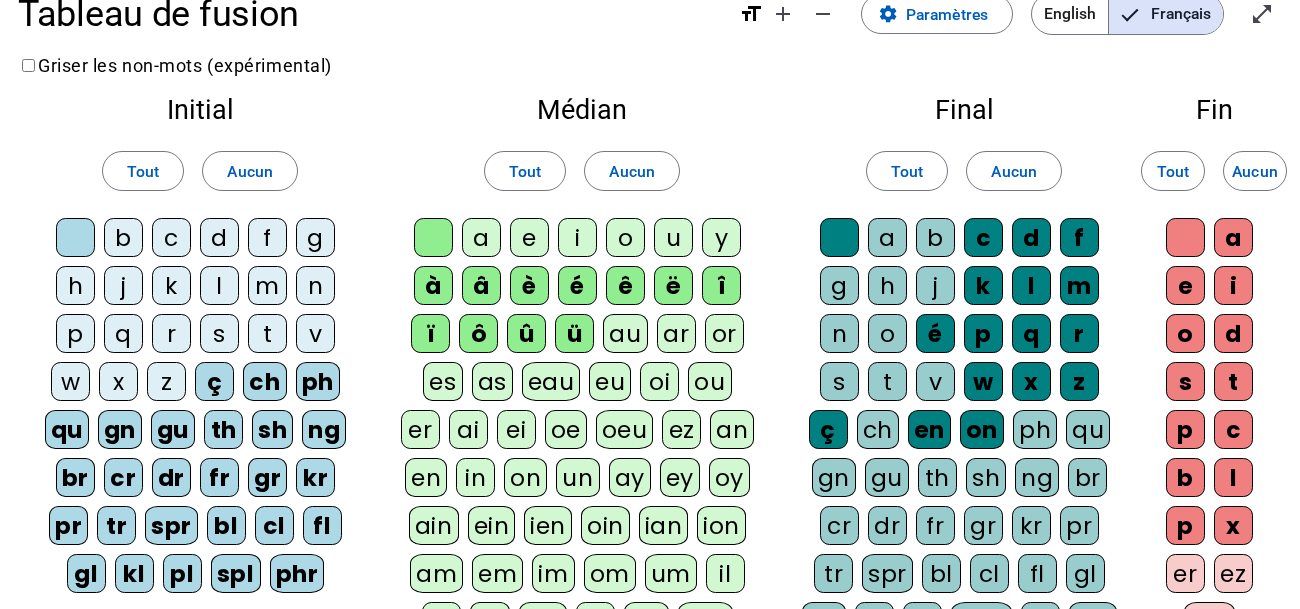 click on "w" 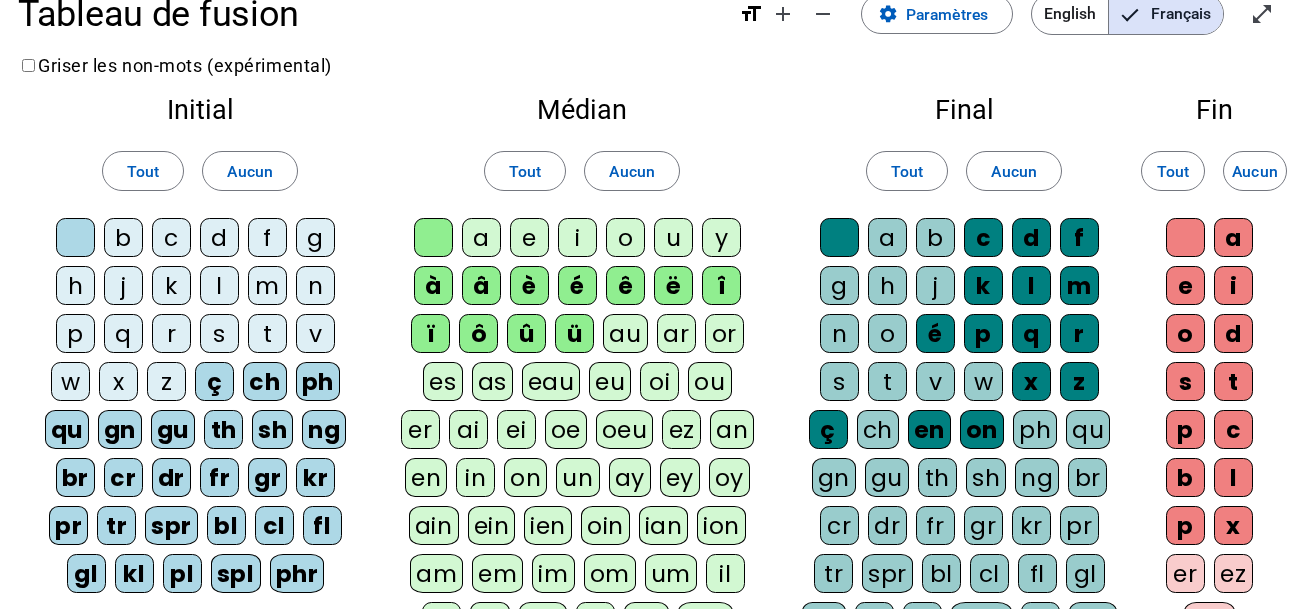 click on "c" 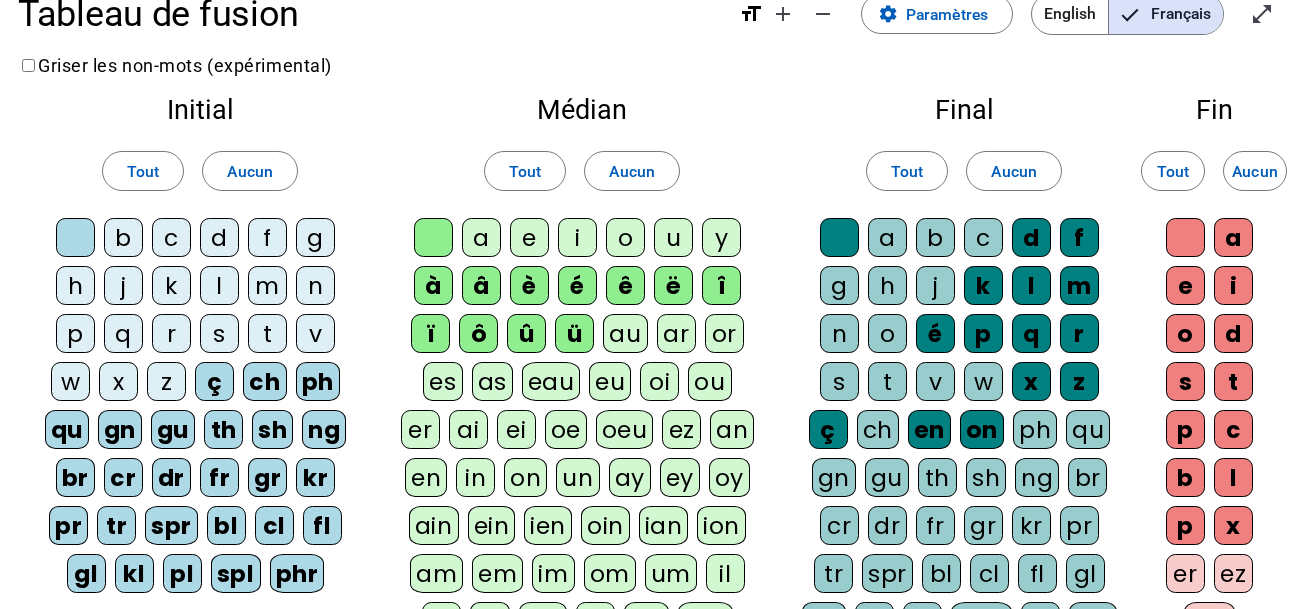 click on "d" 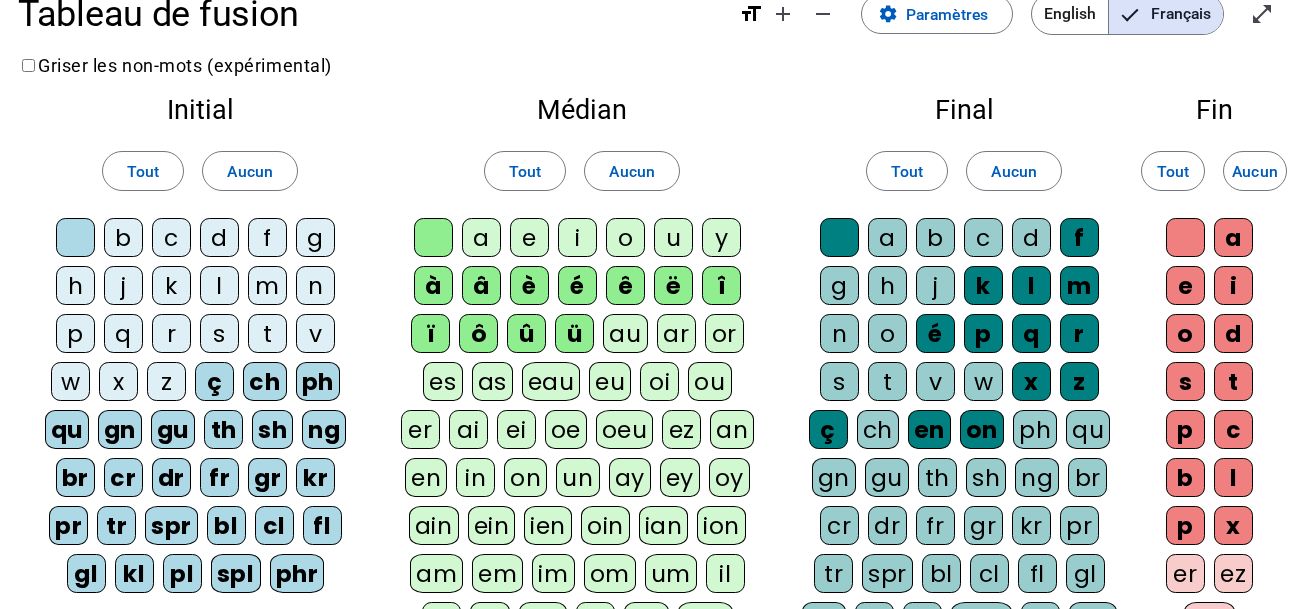 drag, startPoint x: 1094, startPoint y: 239, endPoint x: 1077, endPoint y: 301, distance: 64.288414 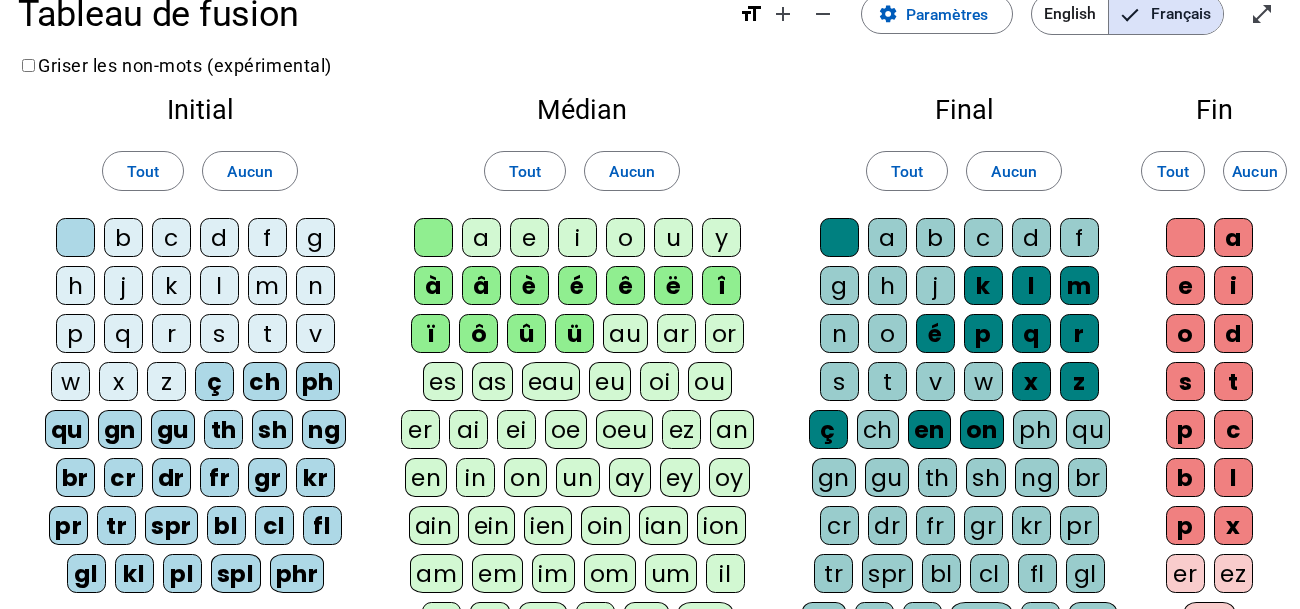 click on "m" 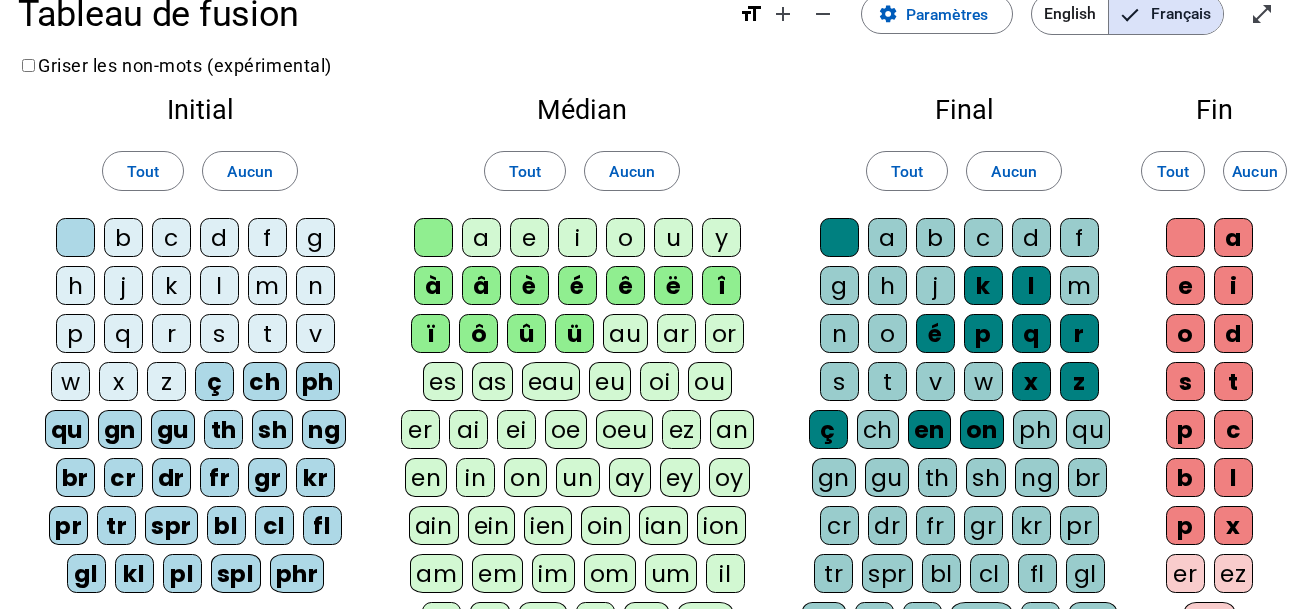 click on "l" 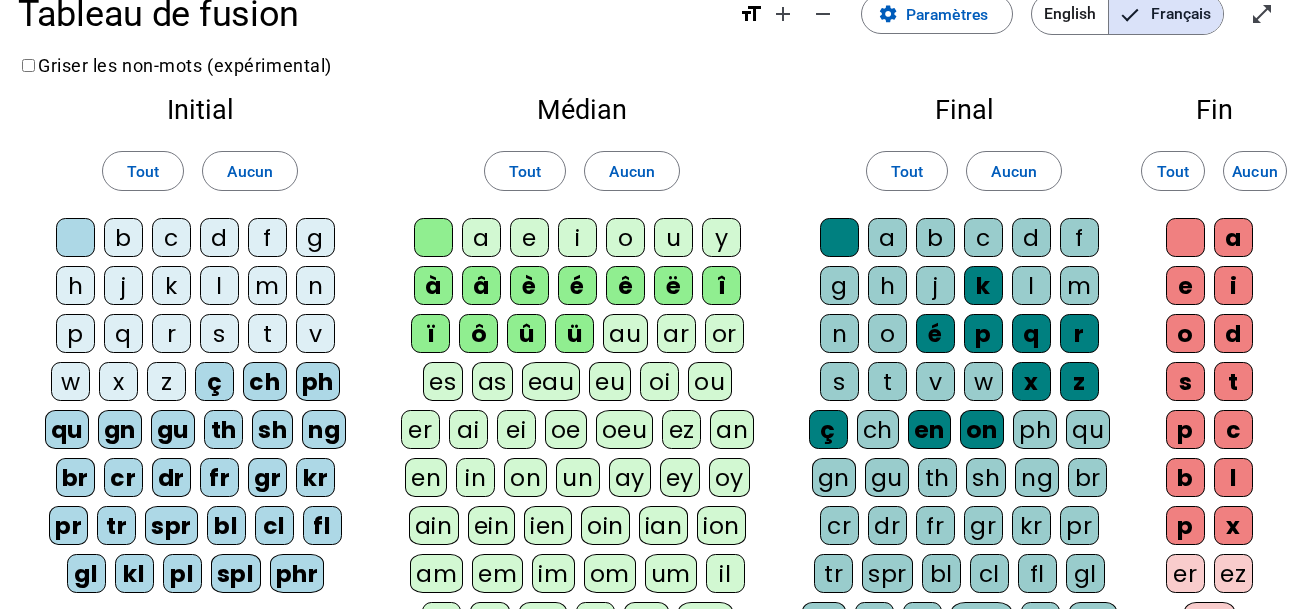 click on "k" 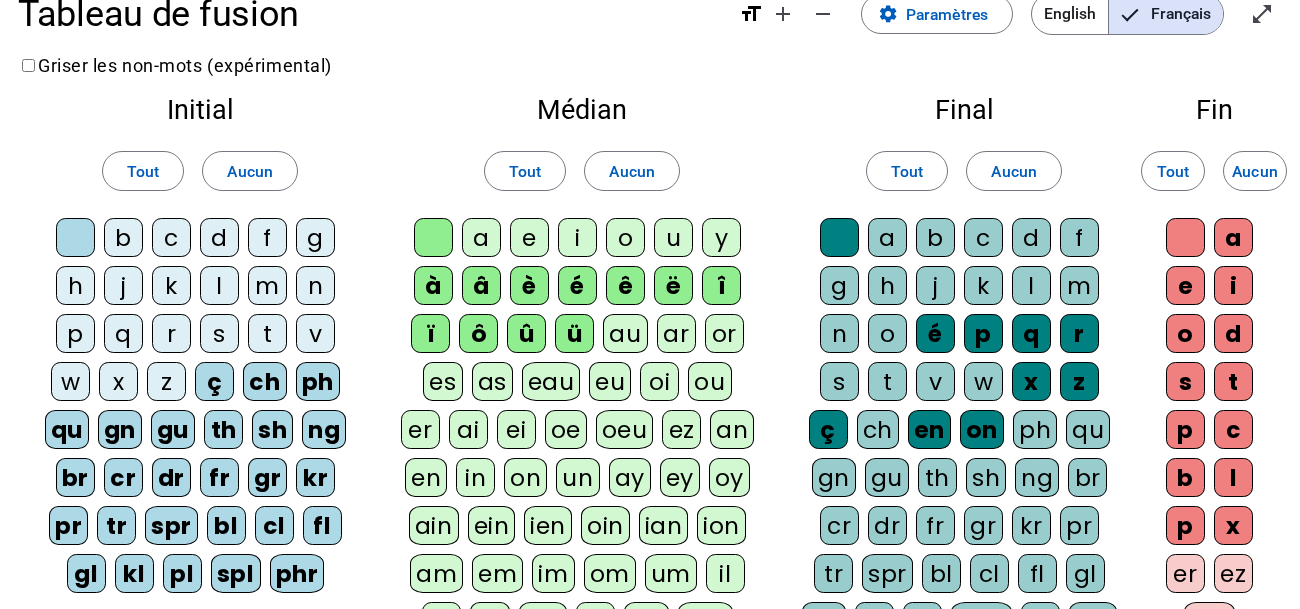 click on "p" 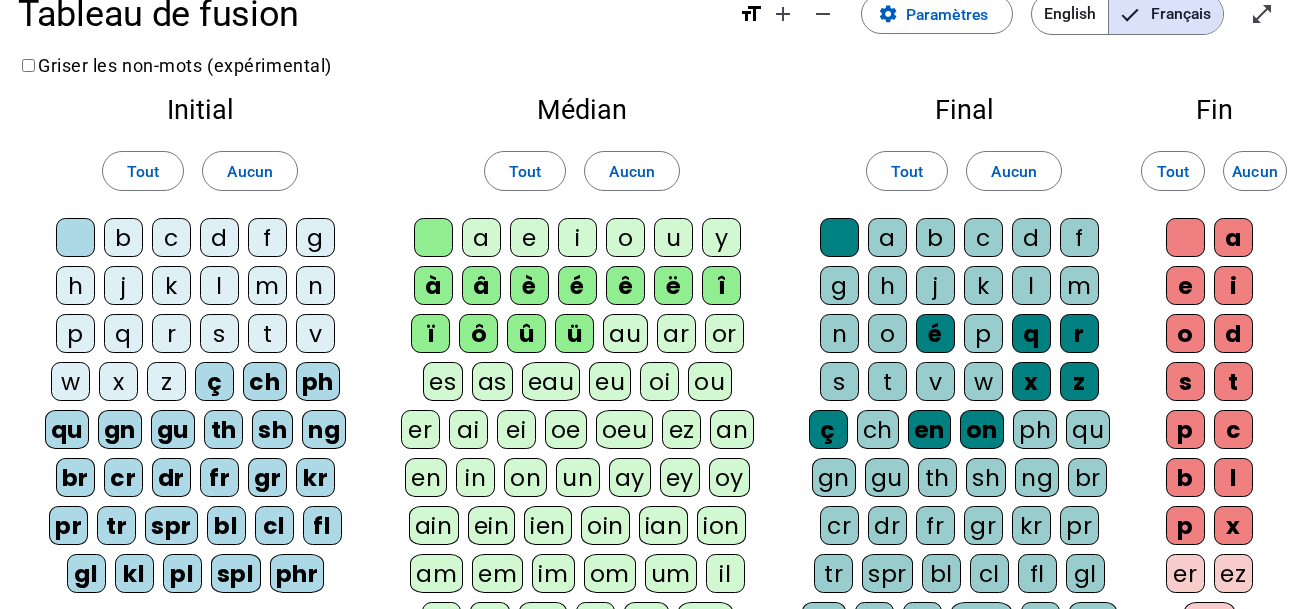 click on "q" 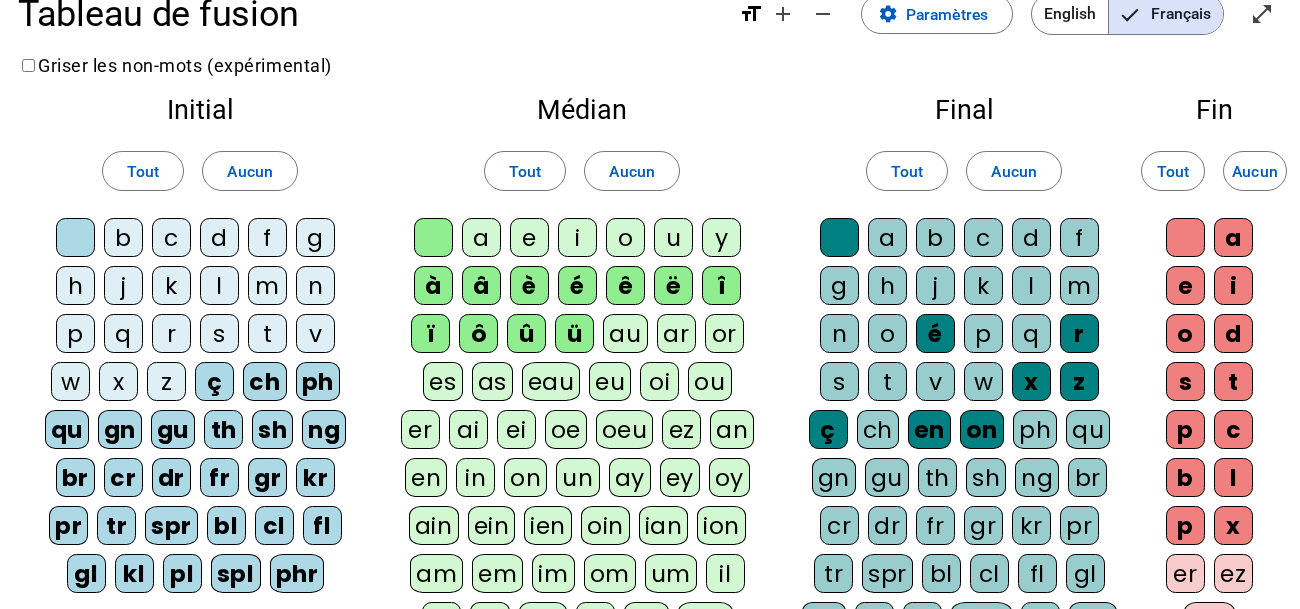 click on "r" 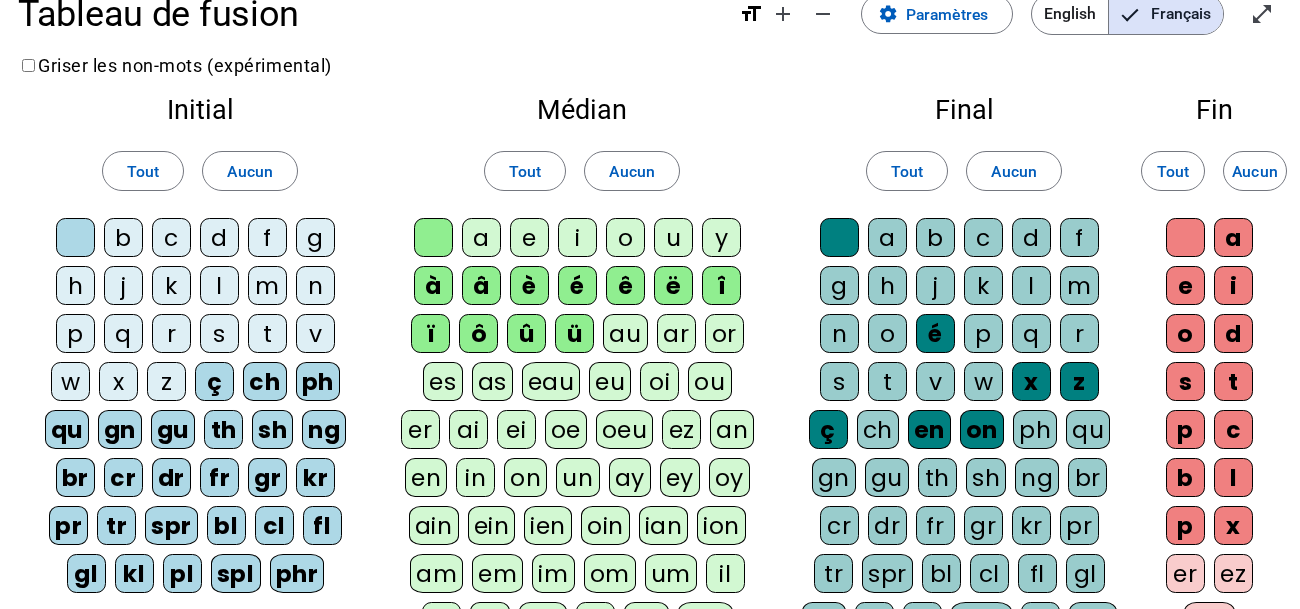 click on "z" 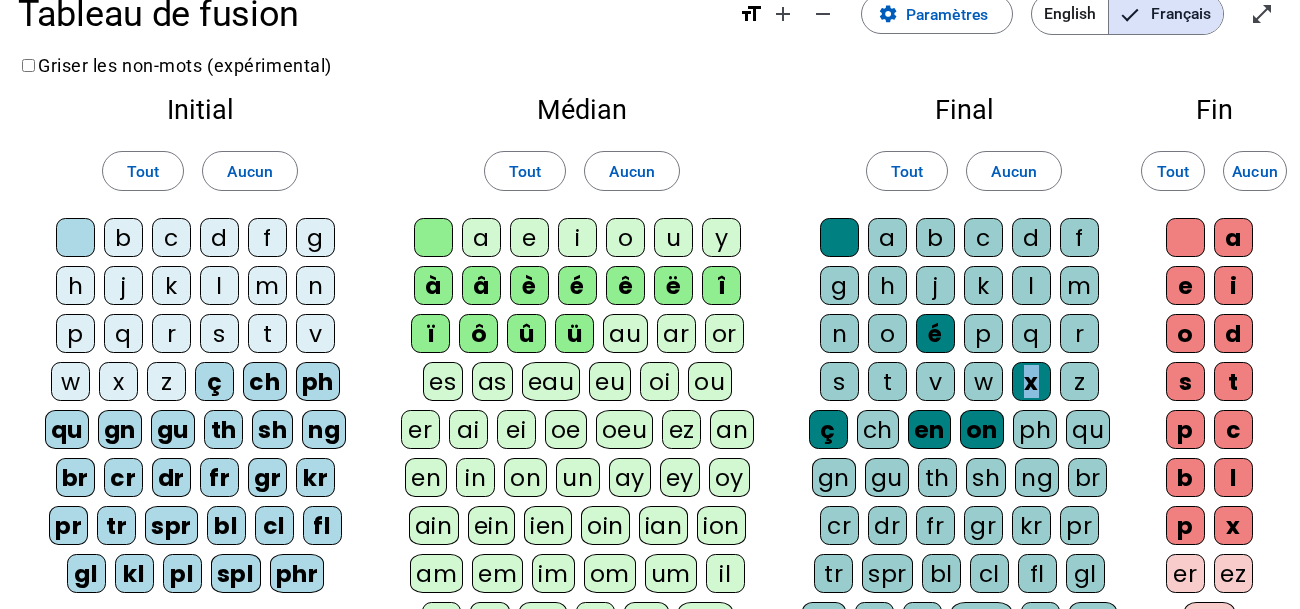 click on "x" 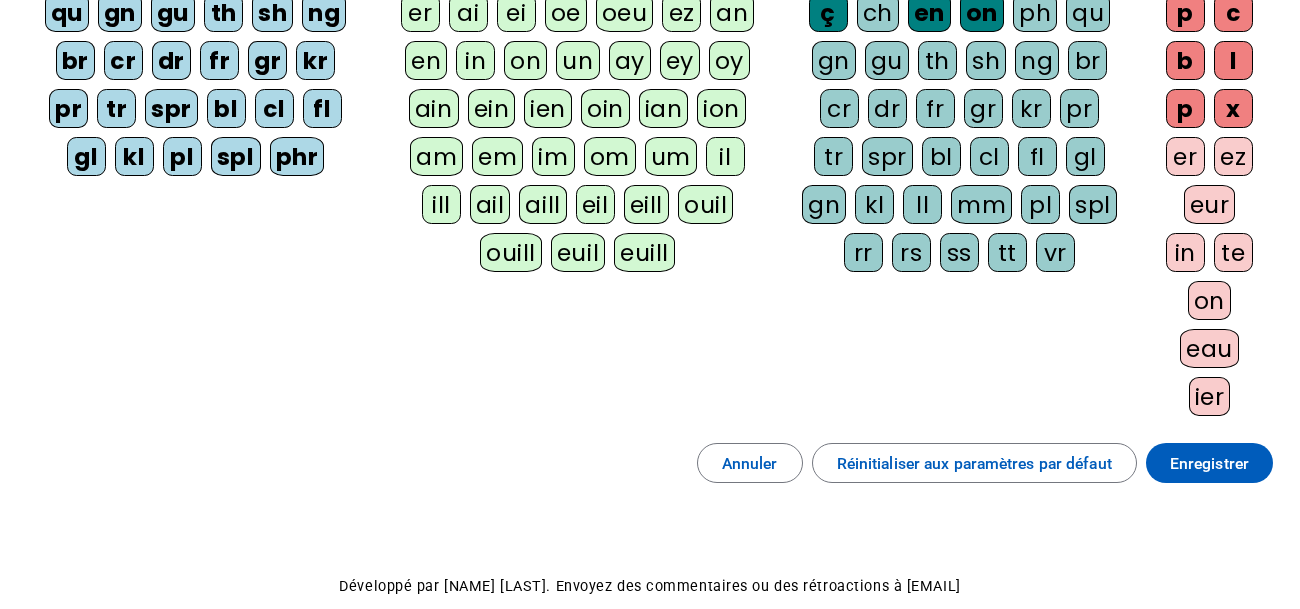 scroll, scrollTop: 480, scrollLeft: 0, axis: vertical 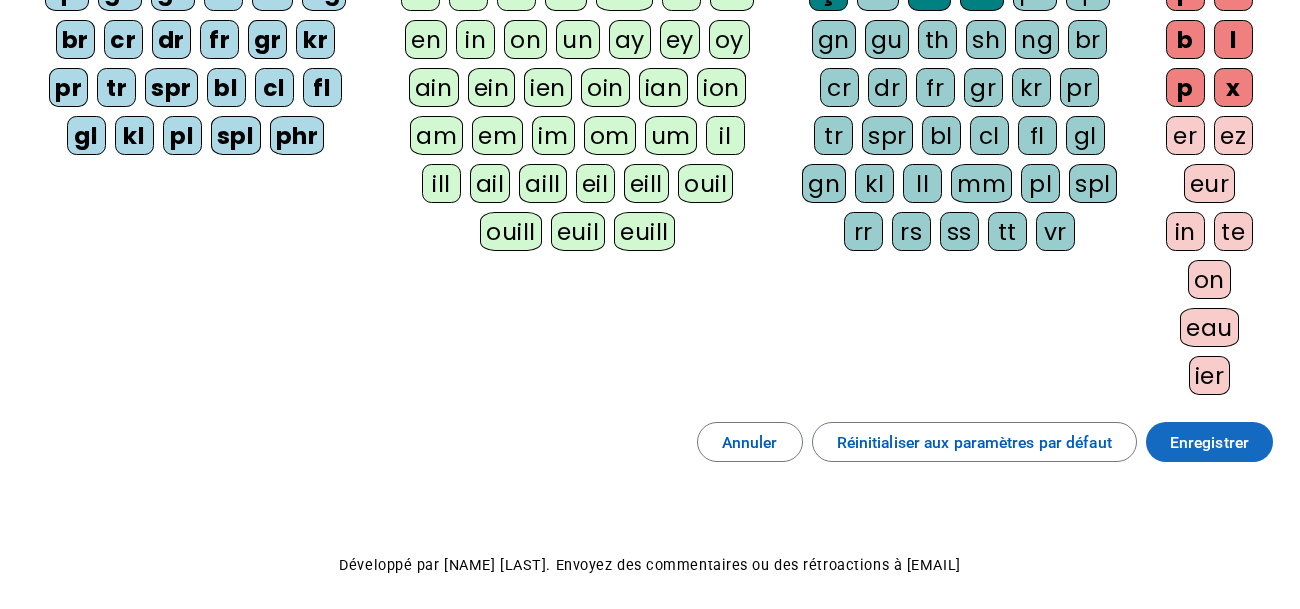 click on "Enregistrer" 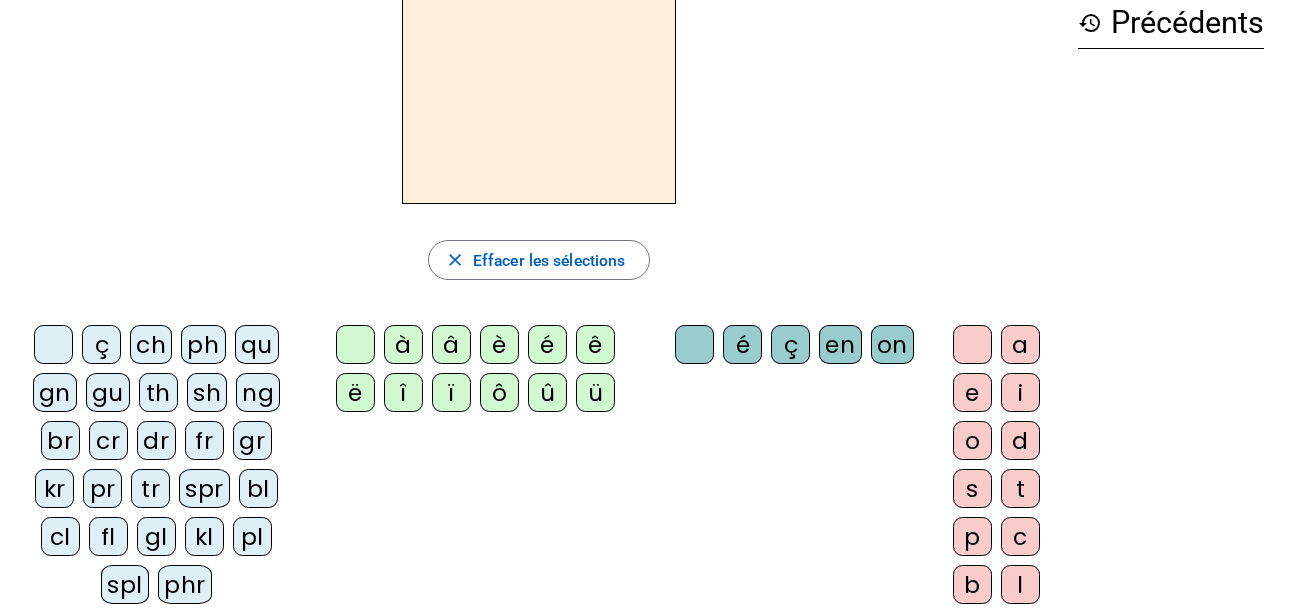 scroll, scrollTop: 116, scrollLeft: 0, axis: vertical 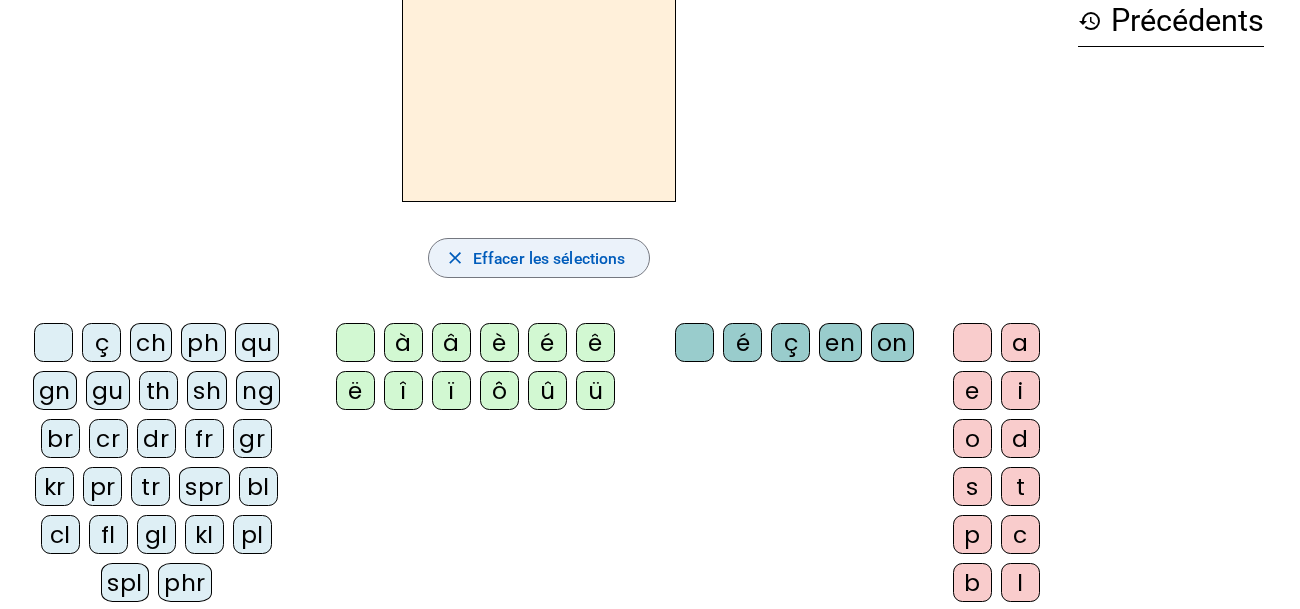 click on "Effacer les sélections" 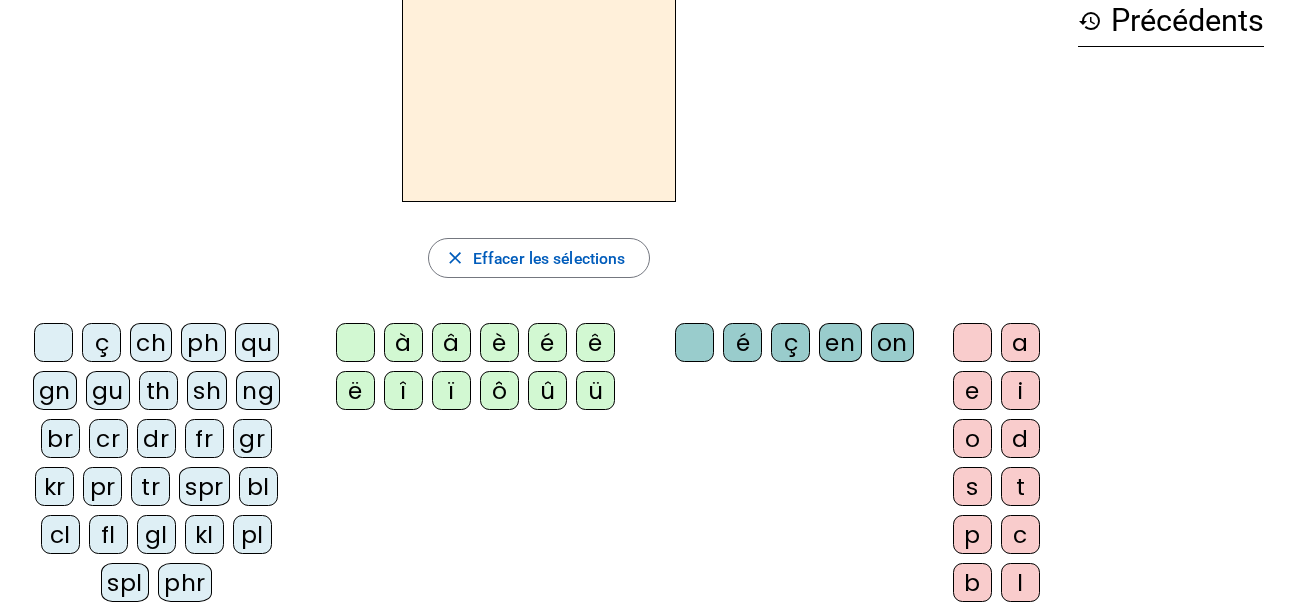 click on "qu" 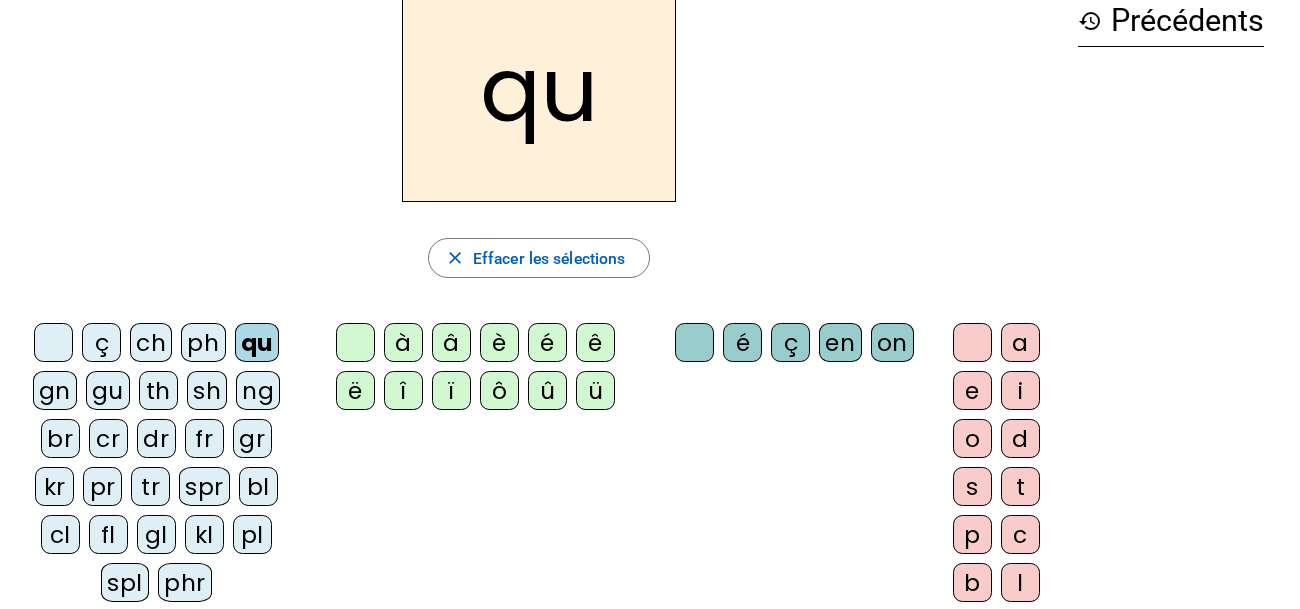 click on "é" 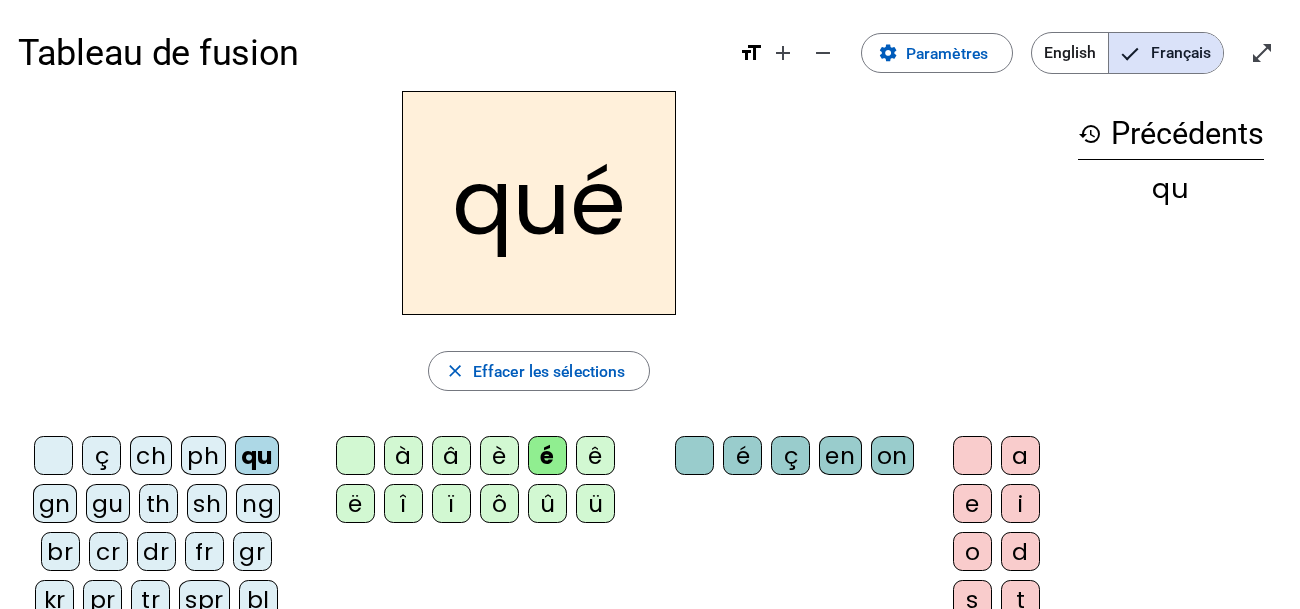 scroll, scrollTop: 0, scrollLeft: 0, axis: both 